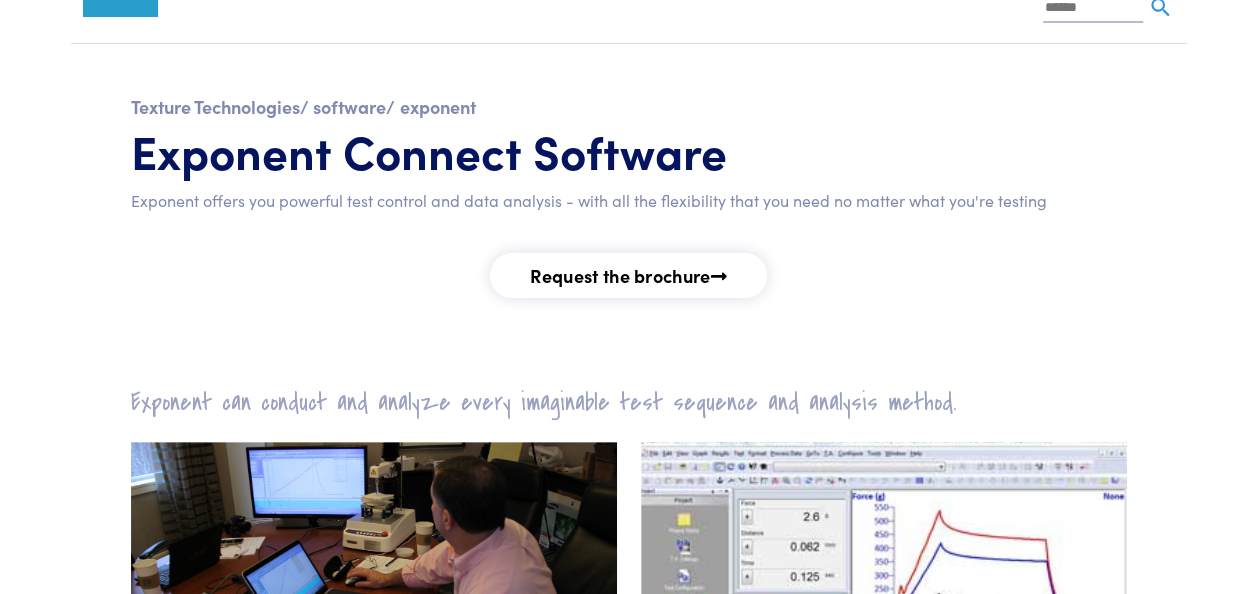 scroll, scrollTop: 0, scrollLeft: 0, axis: both 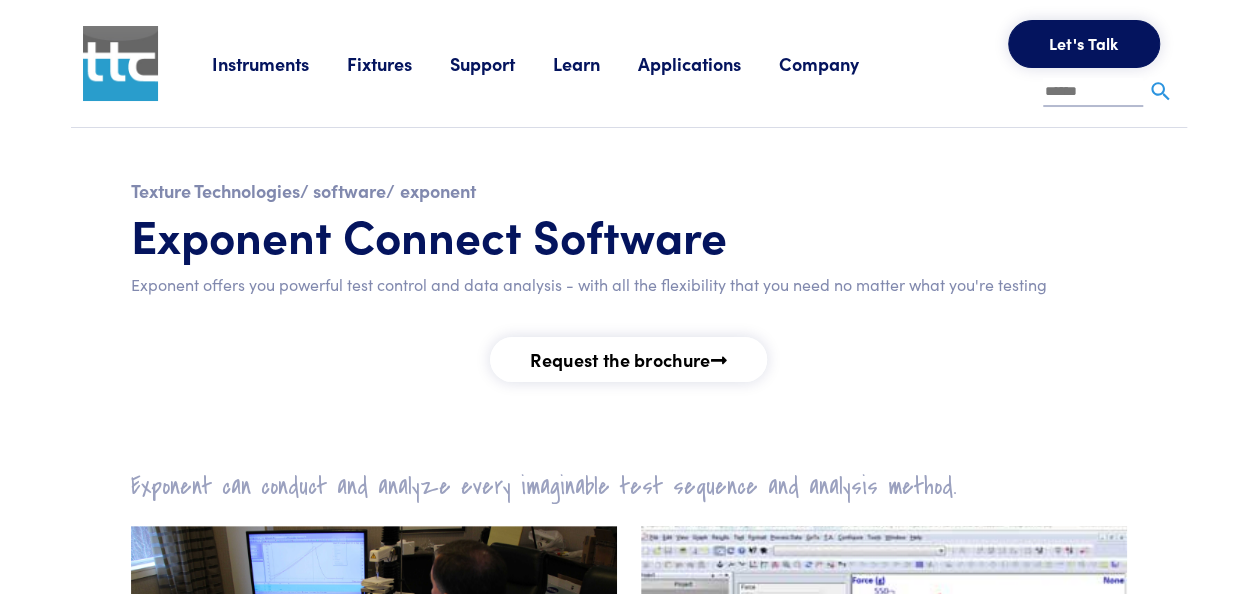 click on "Learn" at bounding box center [595, 63] 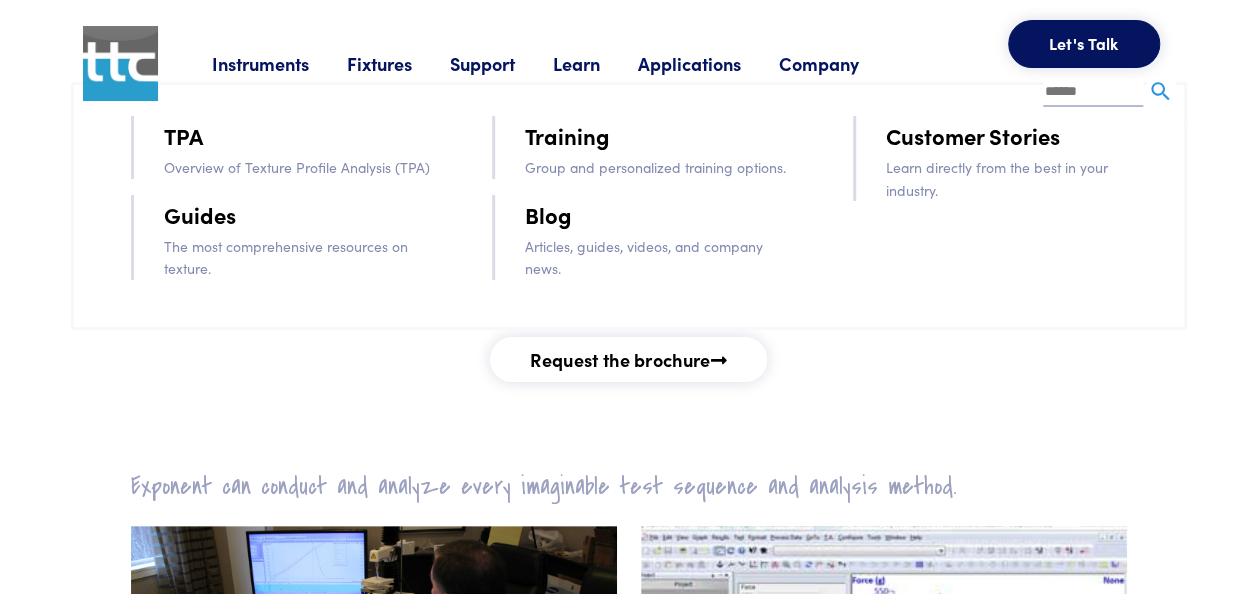 click on "Training" at bounding box center [567, 135] 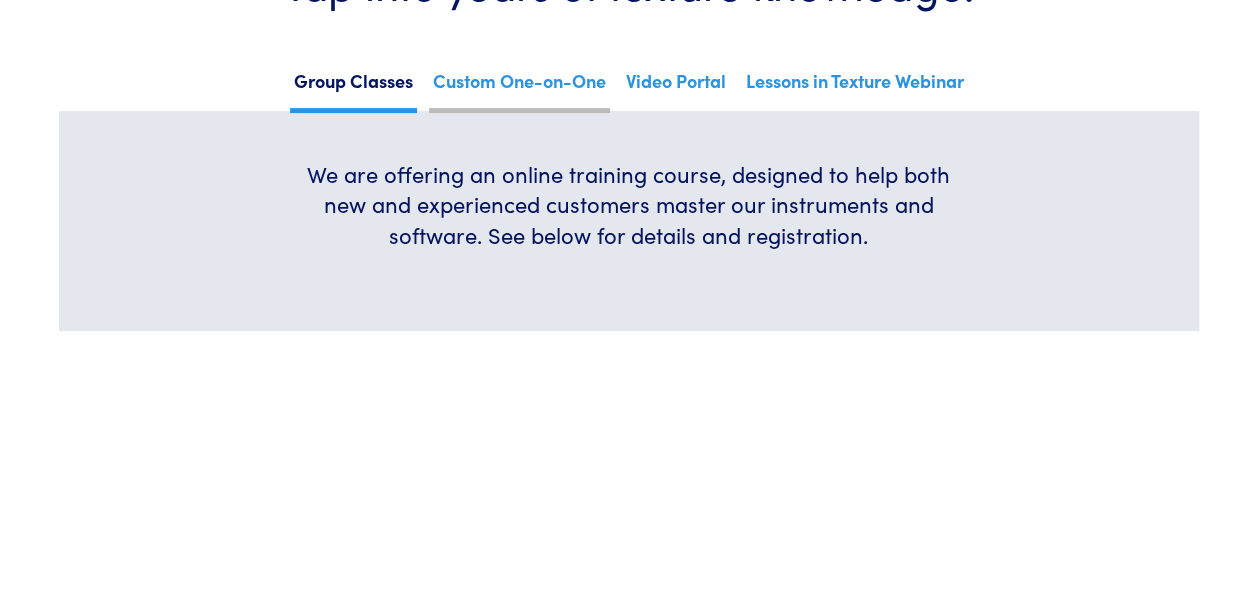 scroll, scrollTop: 300, scrollLeft: 0, axis: vertical 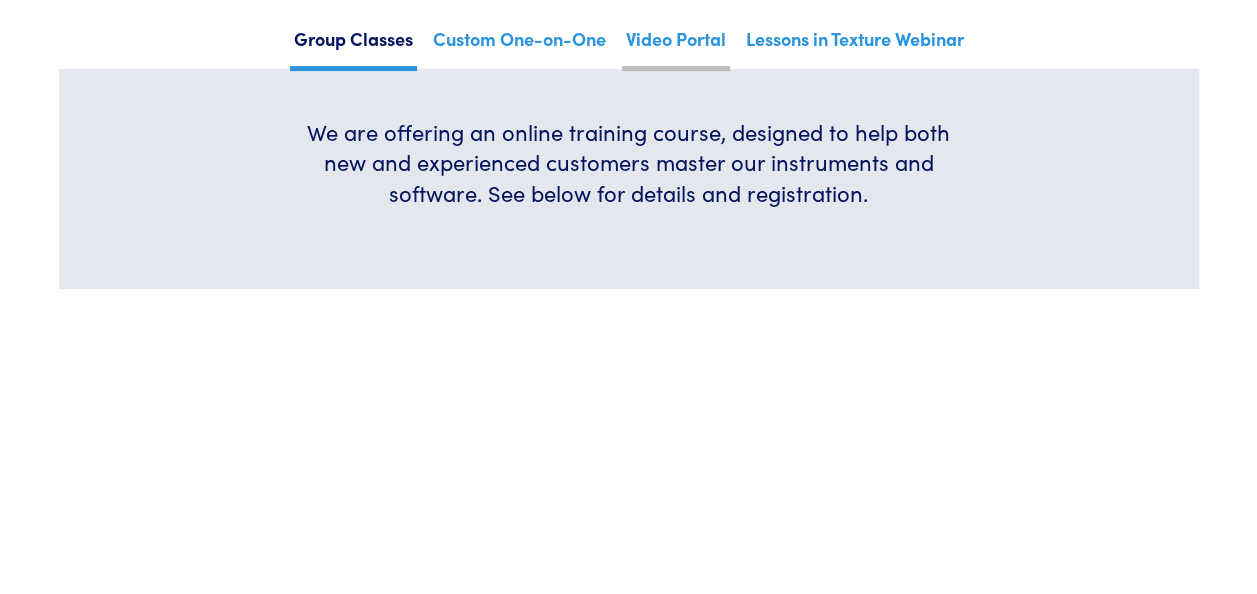 click on "Video Portal" at bounding box center [676, 46] 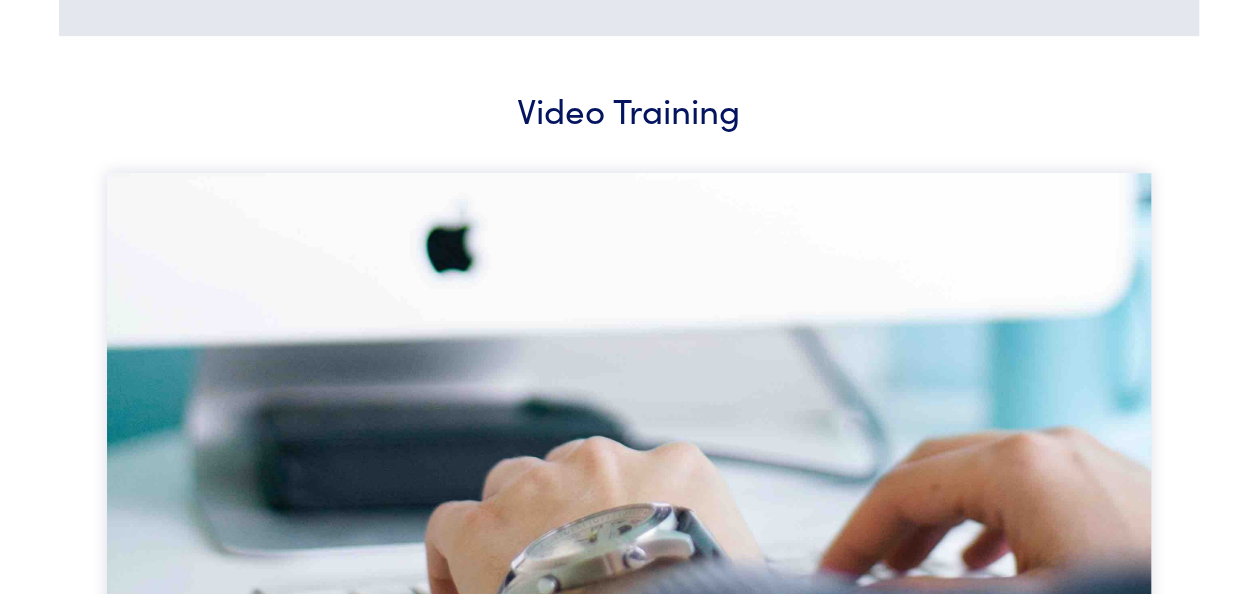 scroll, scrollTop: 500, scrollLeft: 0, axis: vertical 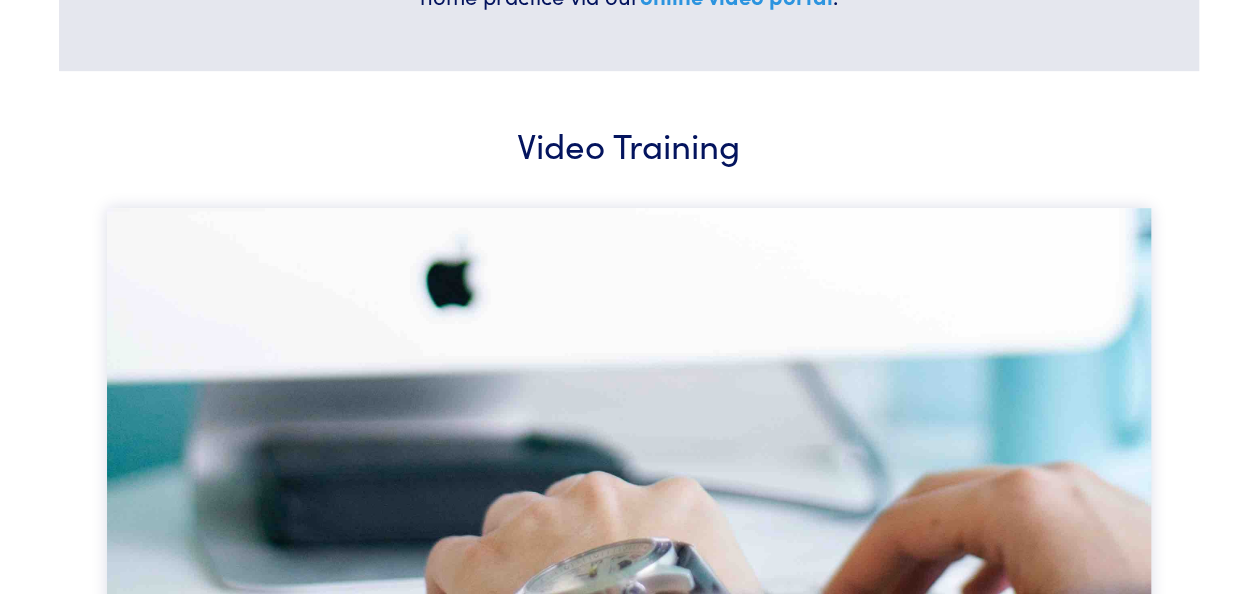 click at bounding box center [629, 514] 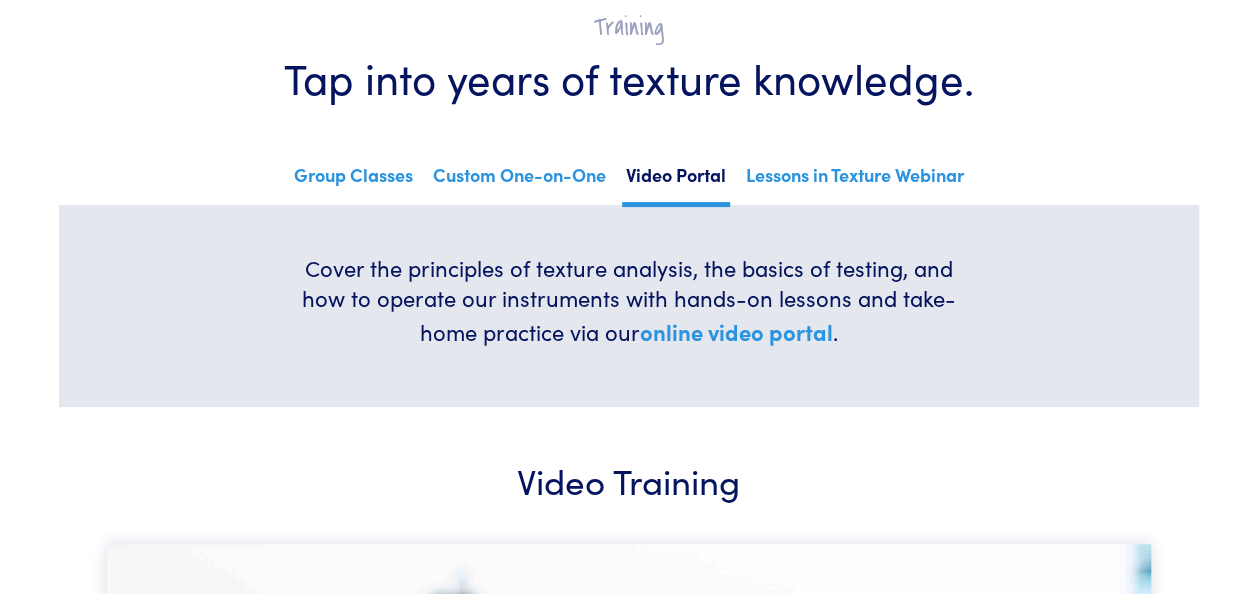 scroll, scrollTop: 100, scrollLeft: 0, axis: vertical 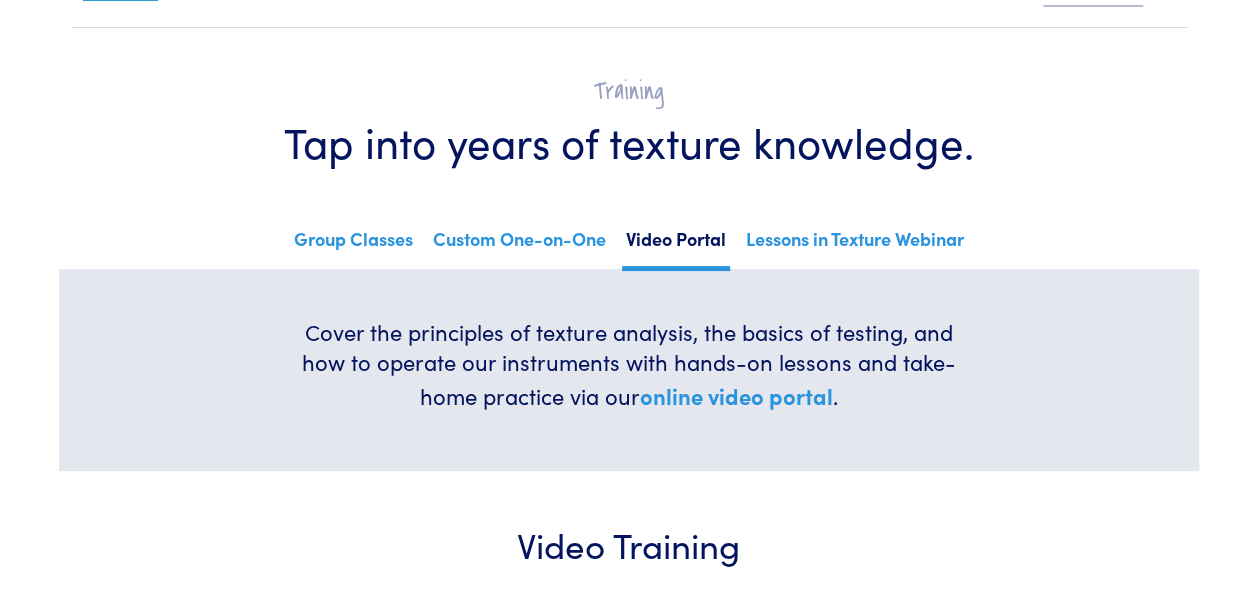 click on "online video portal" at bounding box center [736, 395] 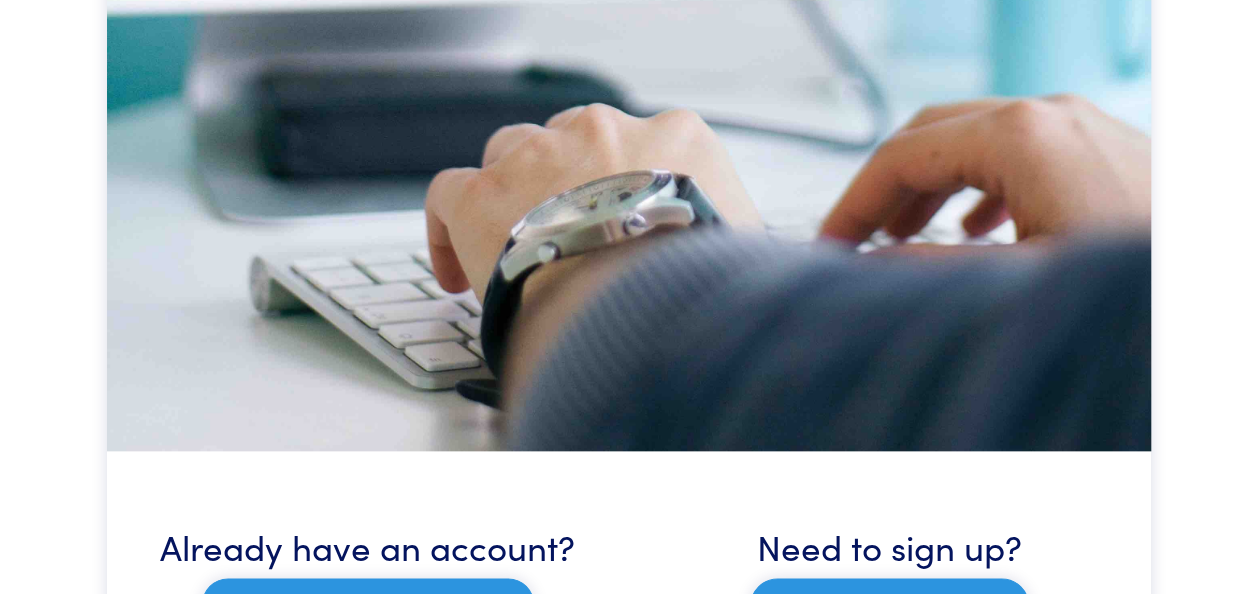 scroll, scrollTop: 900, scrollLeft: 0, axis: vertical 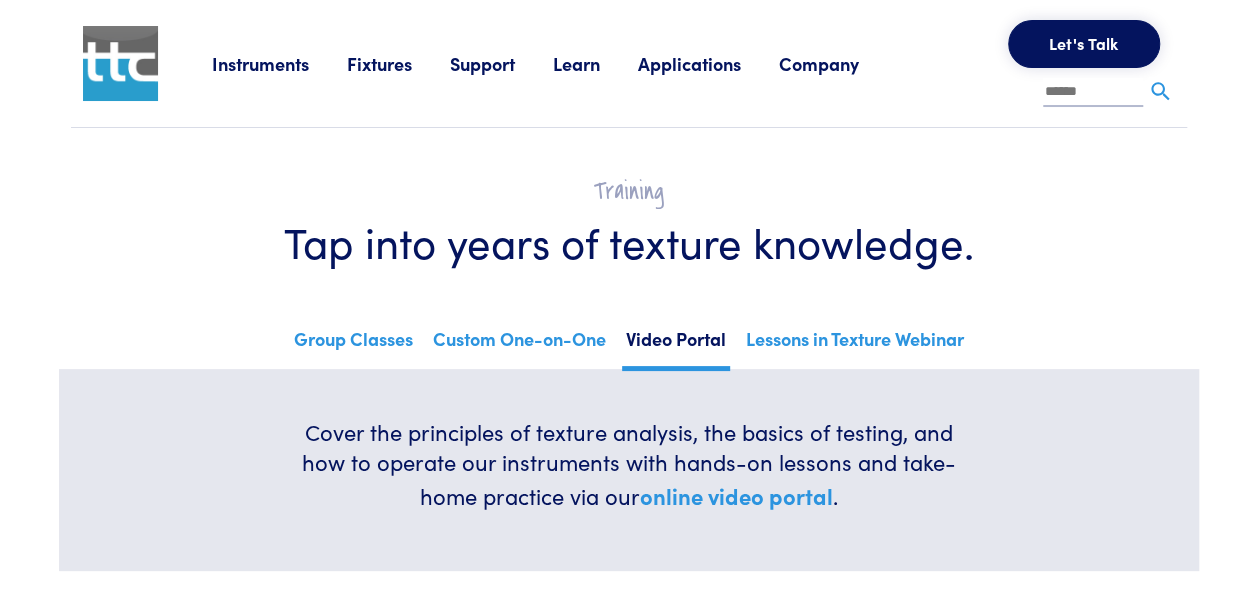 click at bounding box center [1093, 93] 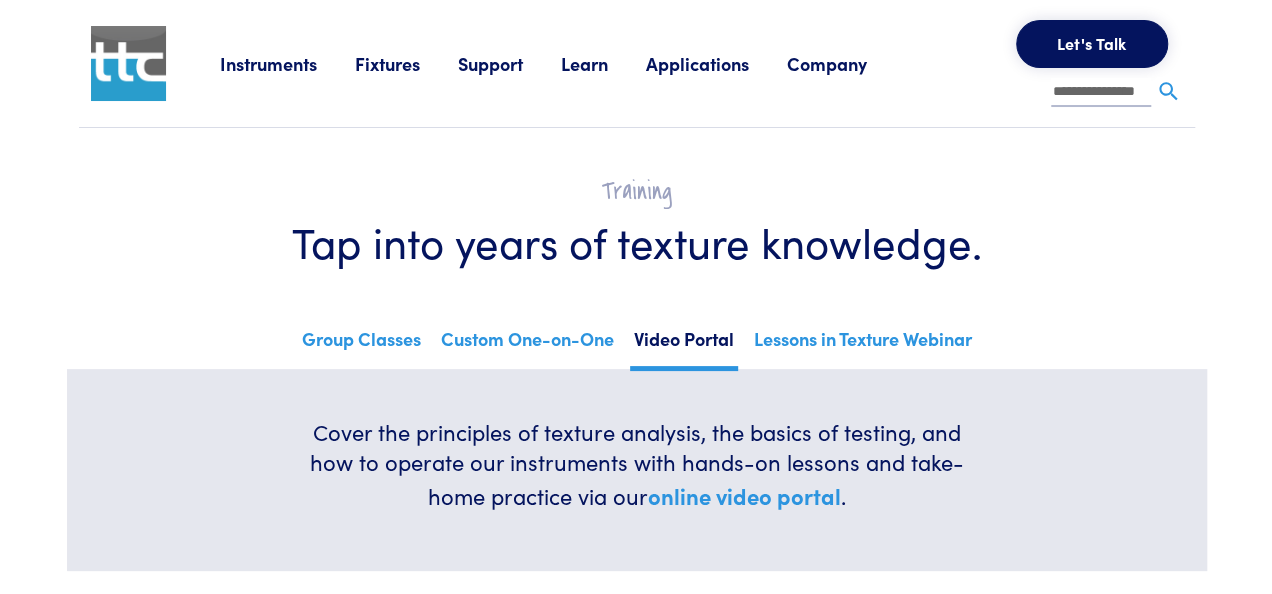 scroll, scrollTop: 0, scrollLeft: 17, axis: horizontal 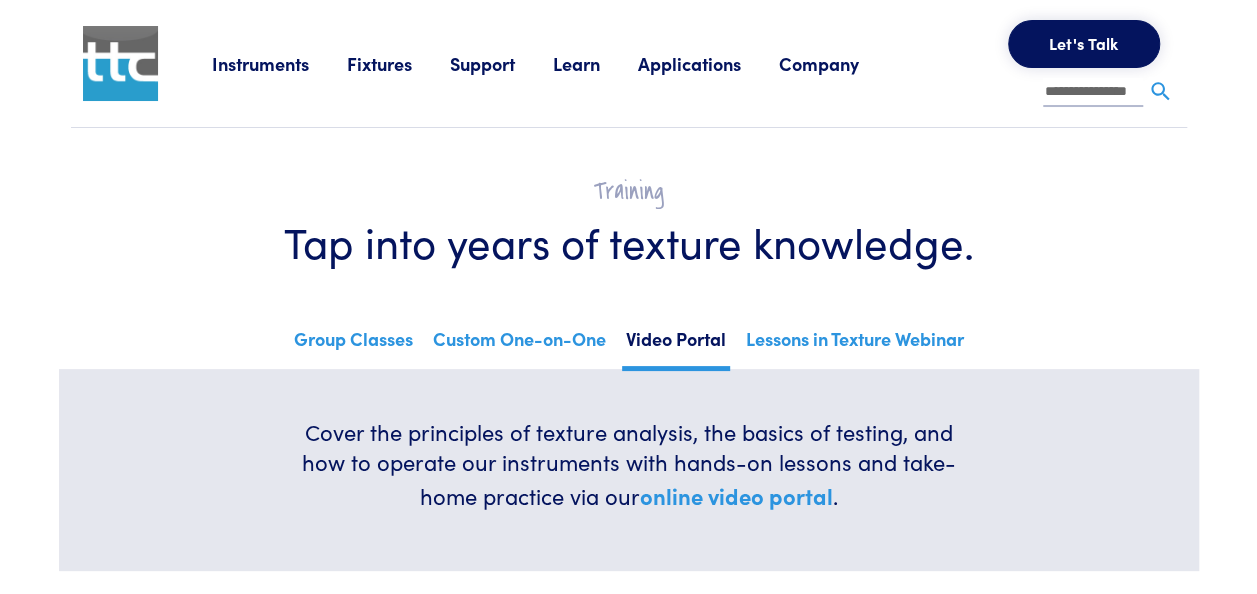 type on "**********" 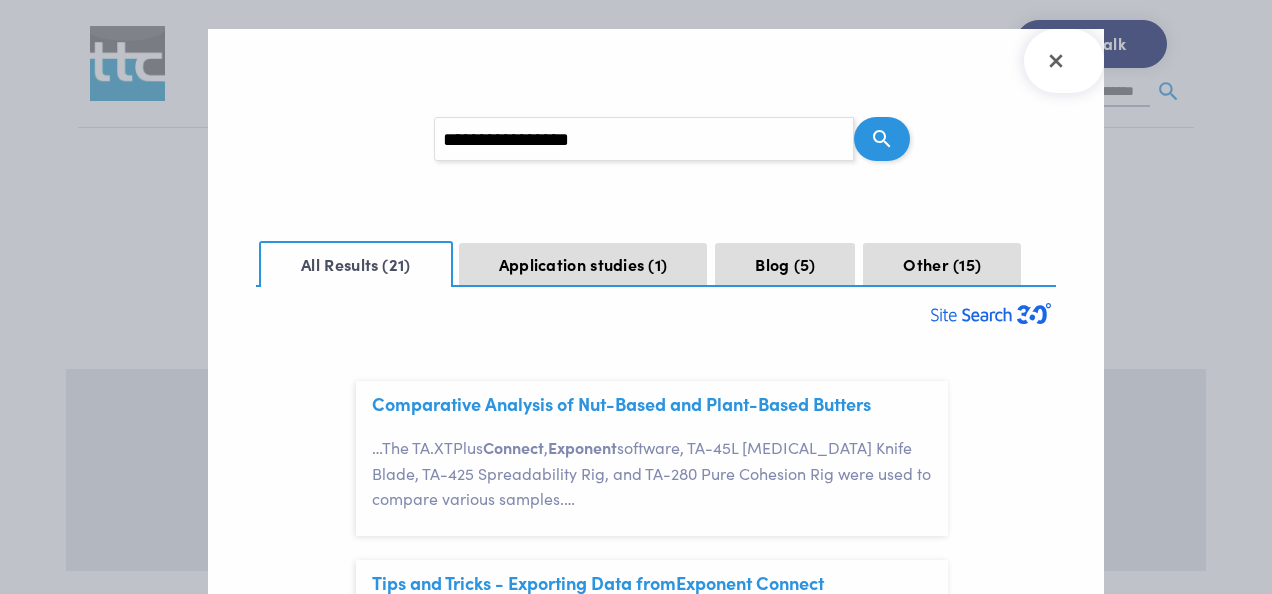 scroll, scrollTop: 0, scrollLeft: 0, axis: both 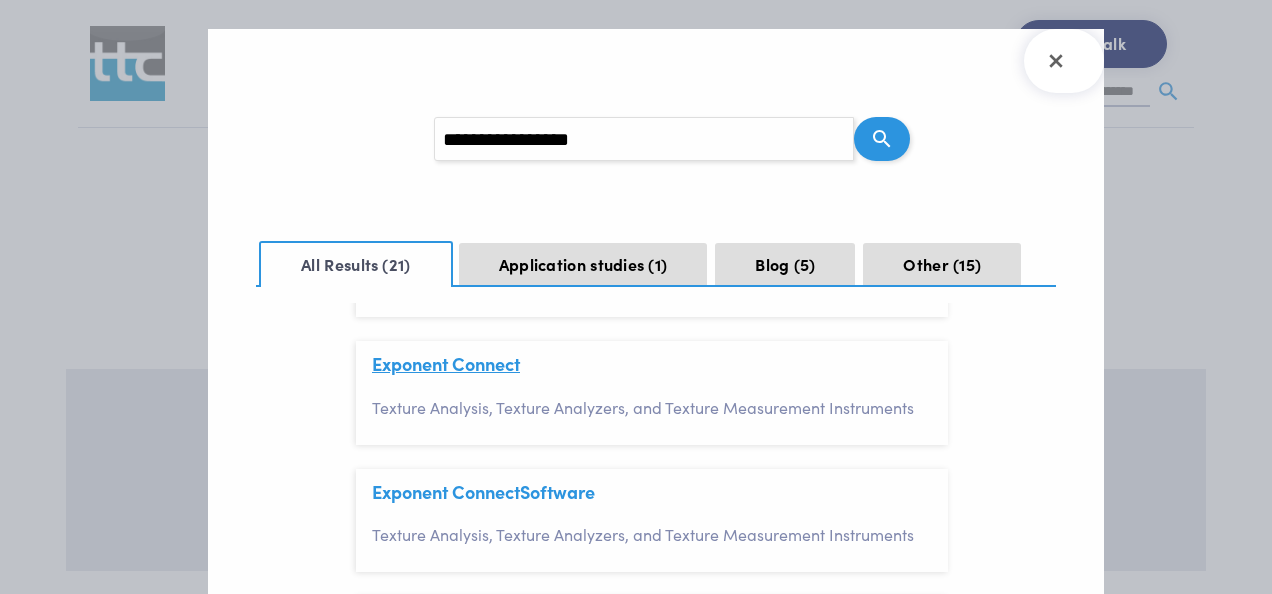 click on "Connect" 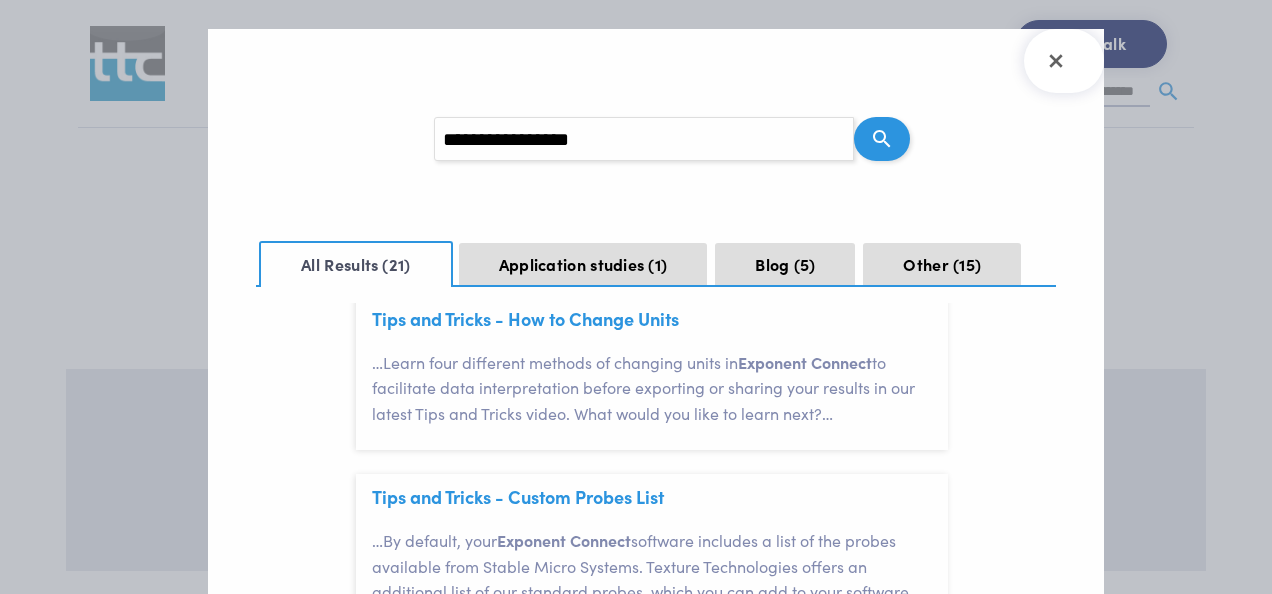 scroll, scrollTop: 500, scrollLeft: 0, axis: vertical 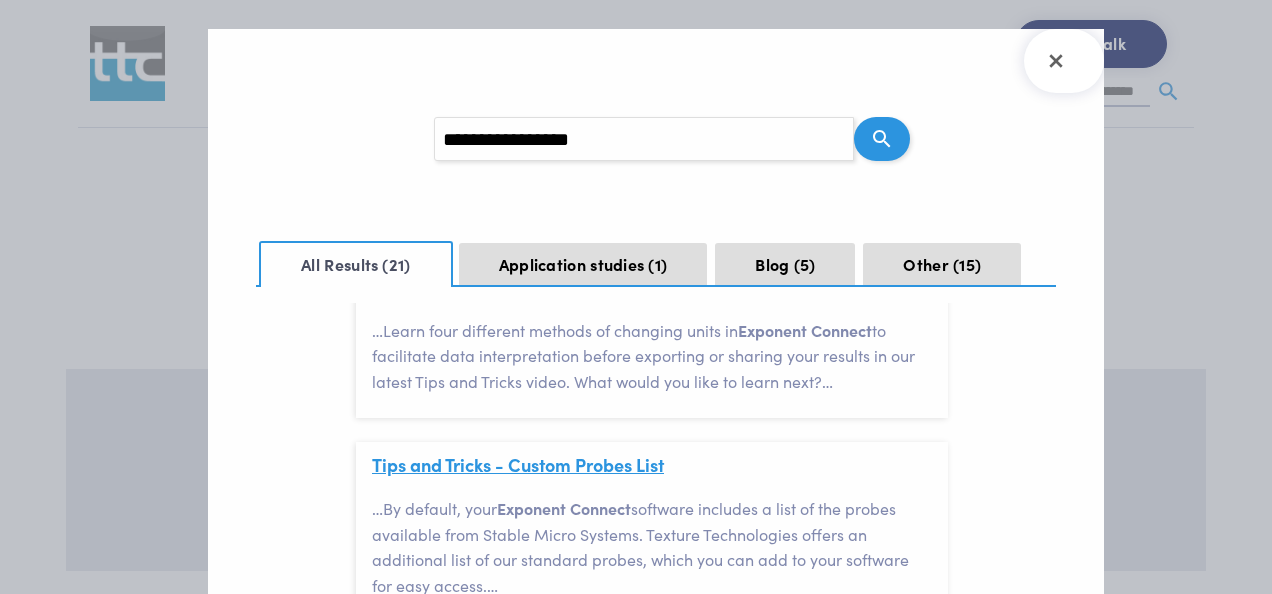 click on "Tips and Tricks - Custom Probes List" at bounding box center (518, 464) 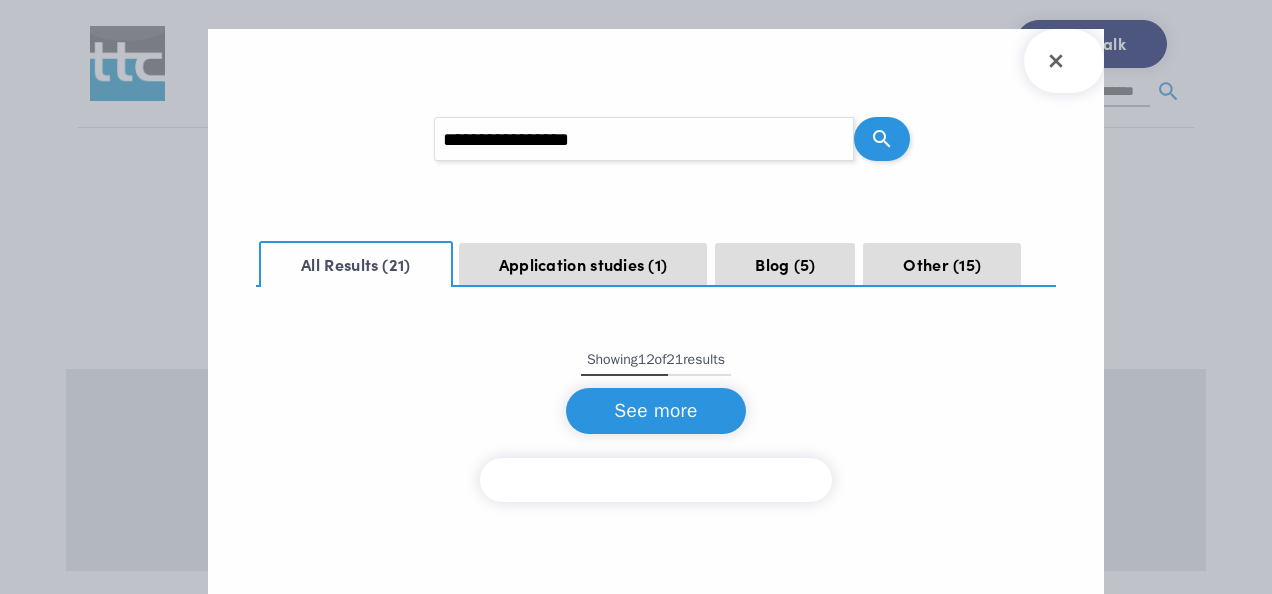 scroll, scrollTop: 2408, scrollLeft: 0, axis: vertical 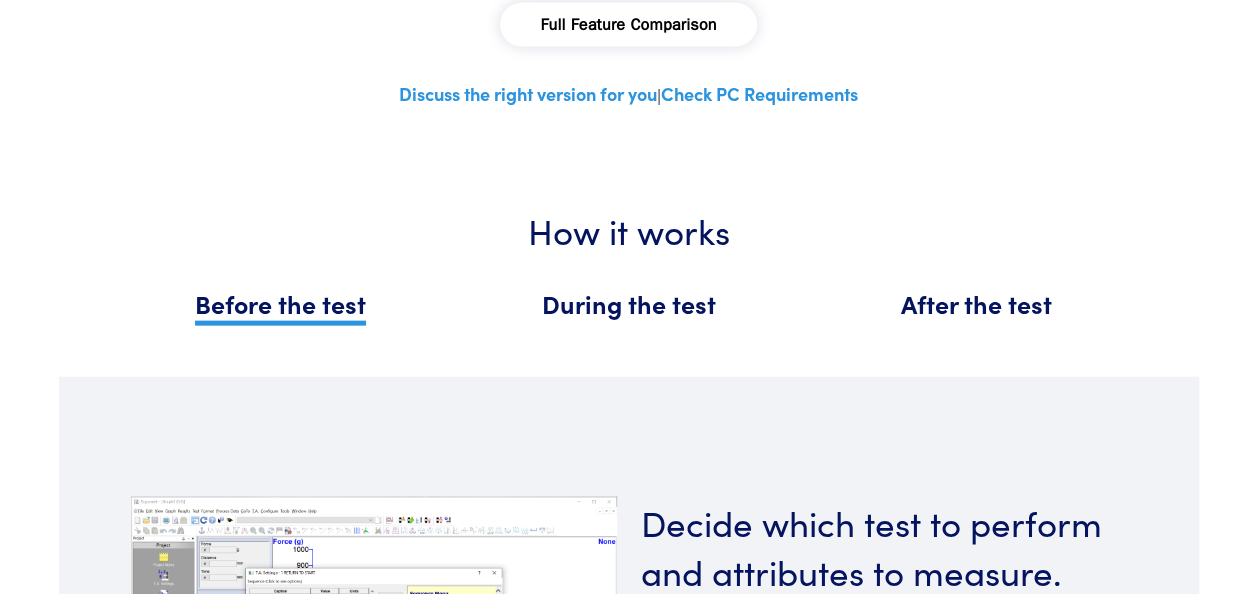 click on "Before the test" at bounding box center [280, 306] 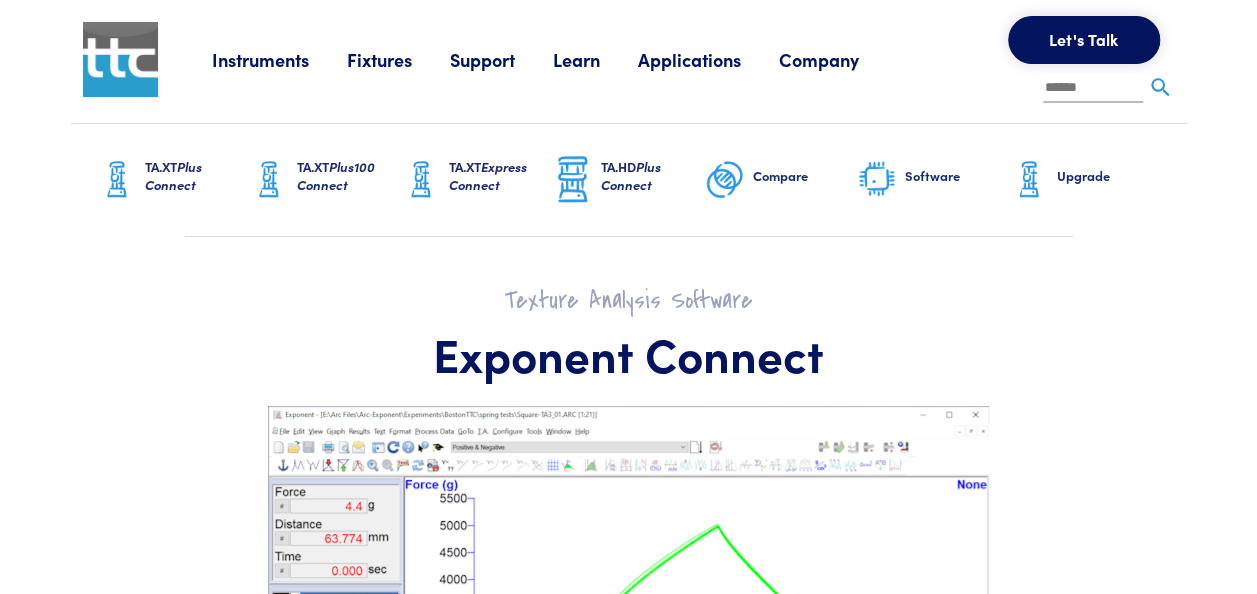 scroll, scrollTop: 0, scrollLeft: 0, axis: both 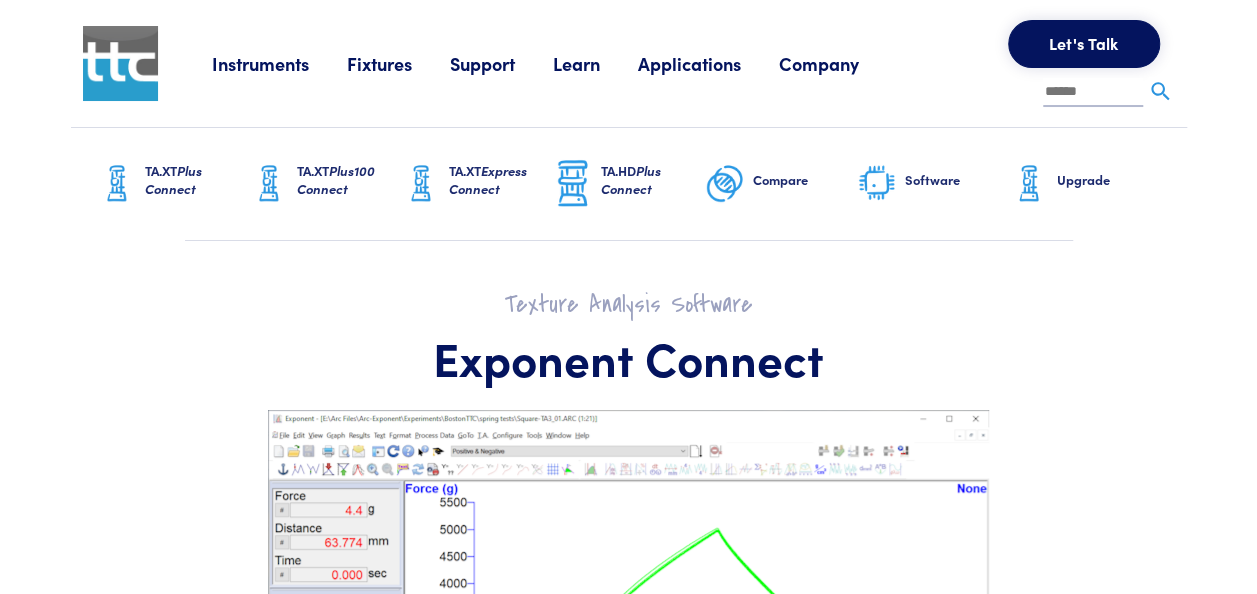 click at bounding box center [1093, 93] 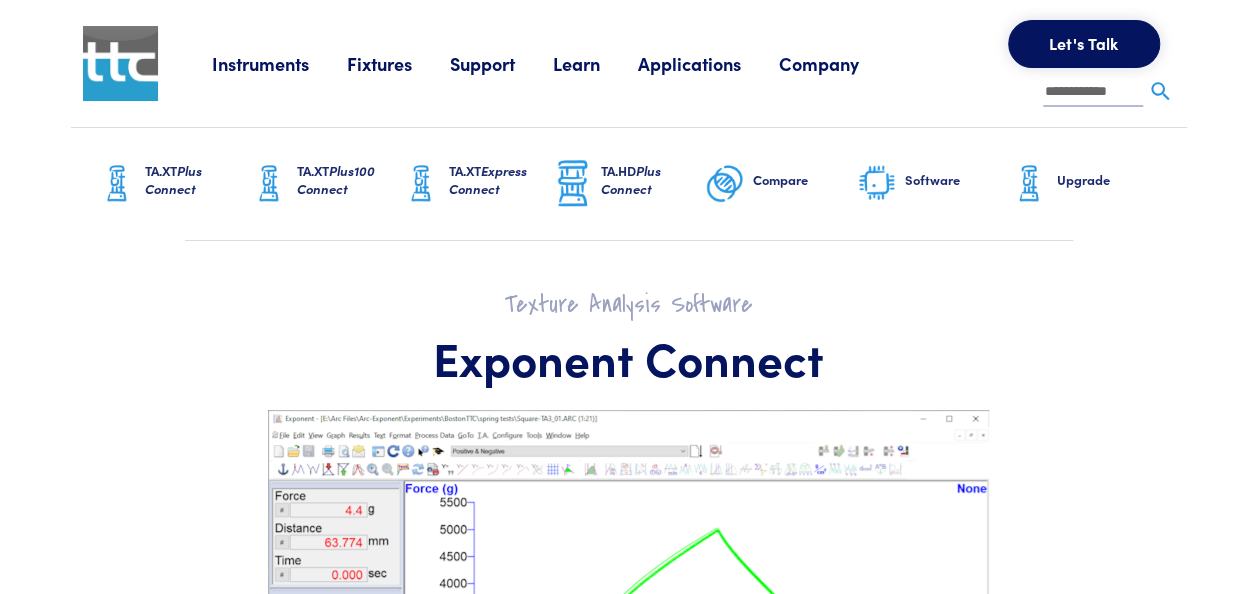 scroll, scrollTop: 0, scrollLeft: 0, axis: both 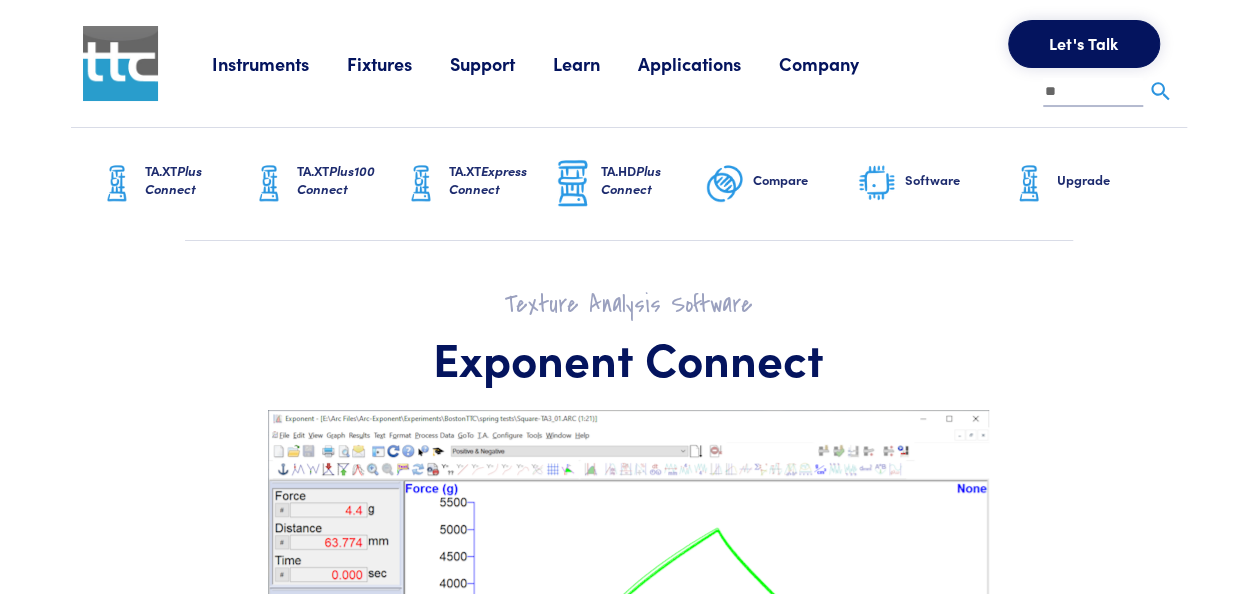 type on "*" 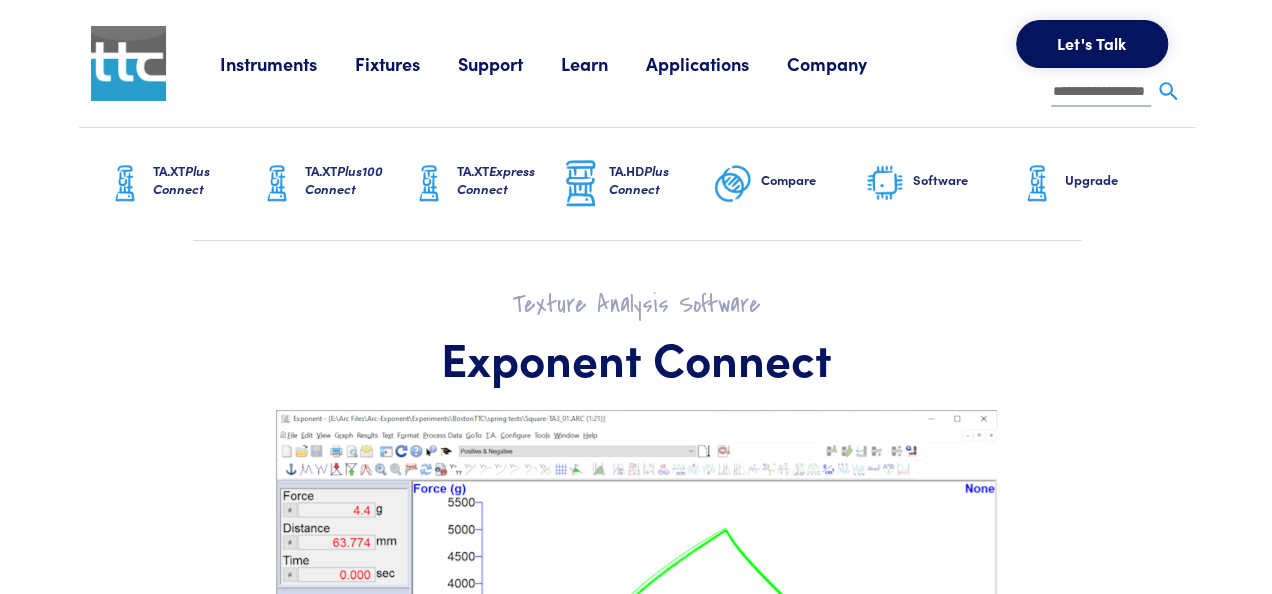 scroll, scrollTop: 0, scrollLeft: 12, axis: horizontal 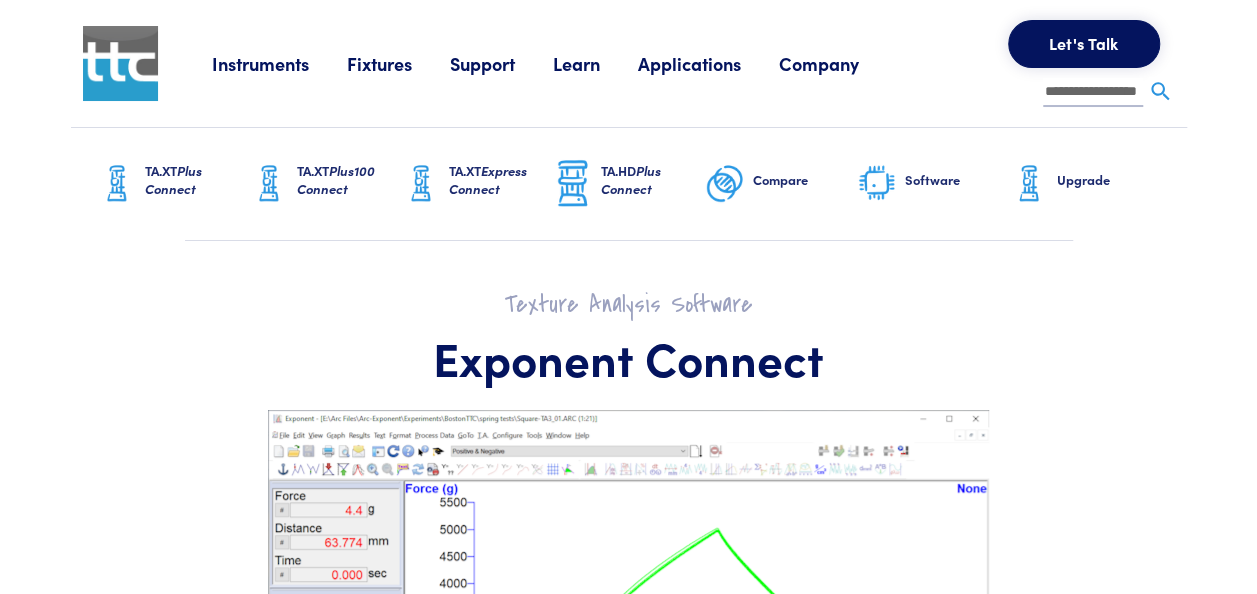 type on "**********" 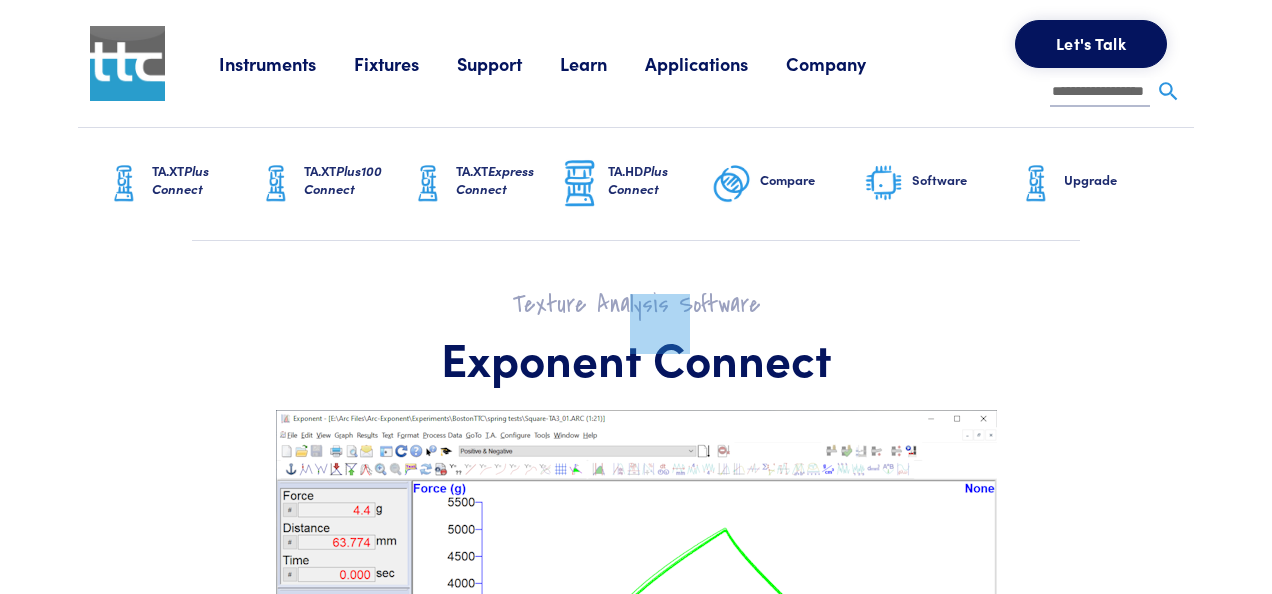 scroll, scrollTop: 0, scrollLeft: 0, axis: both 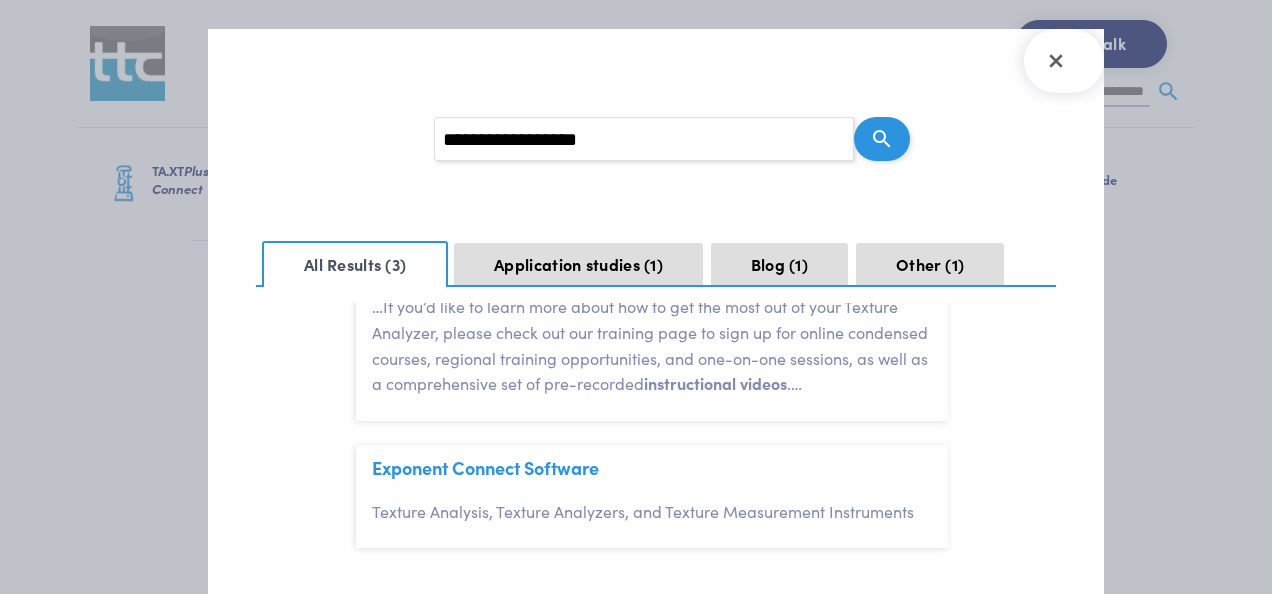 type 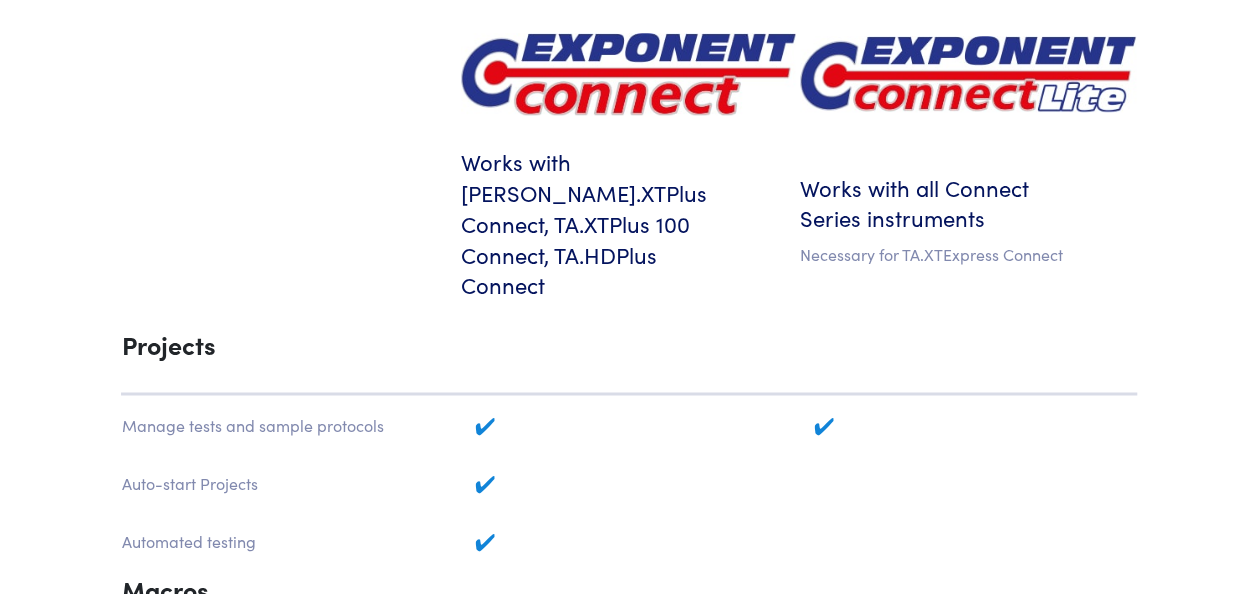 scroll, scrollTop: 1000, scrollLeft: 0, axis: vertical 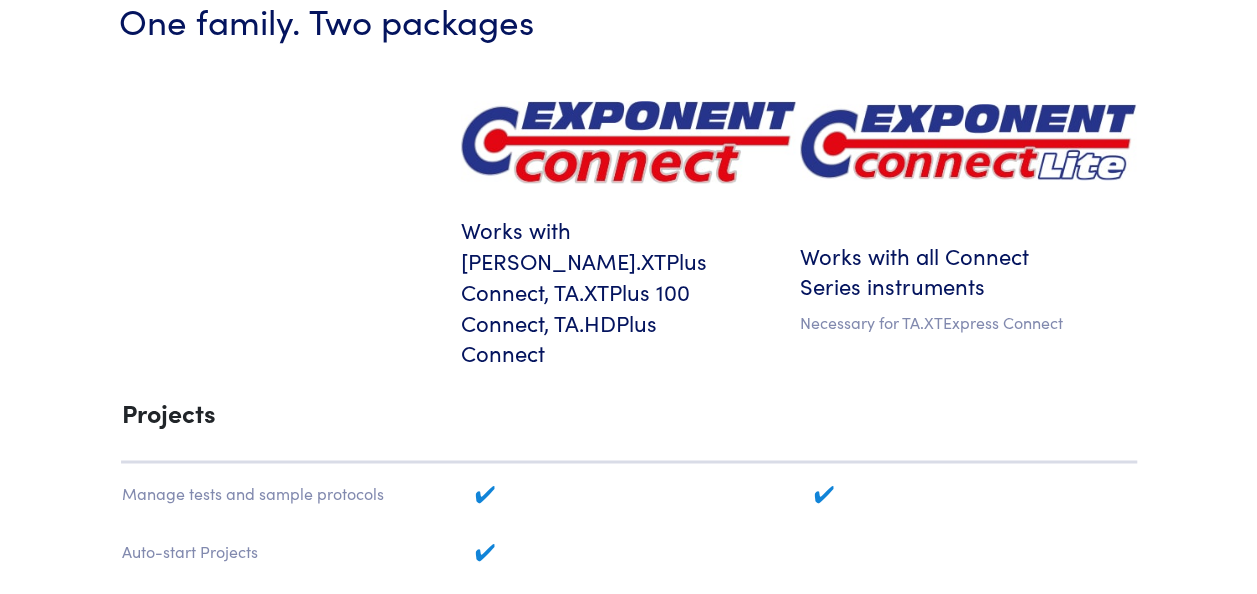 click at bounding box center (628, 142) 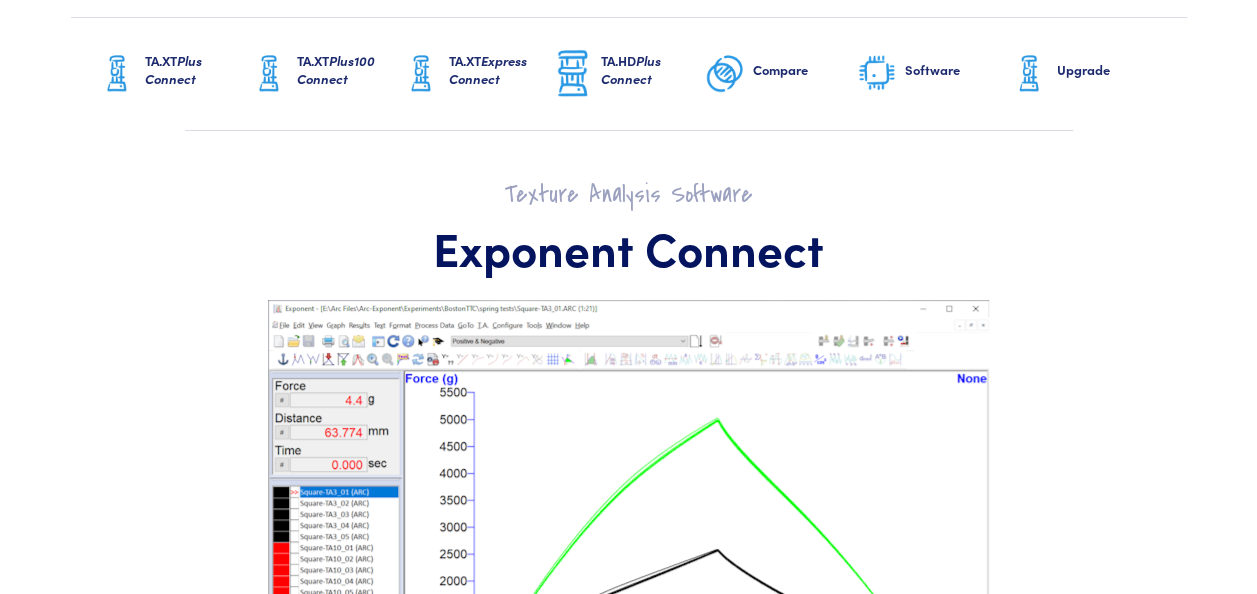 scroll, scrollTop: 0, scrollLeft: 0, axis: both 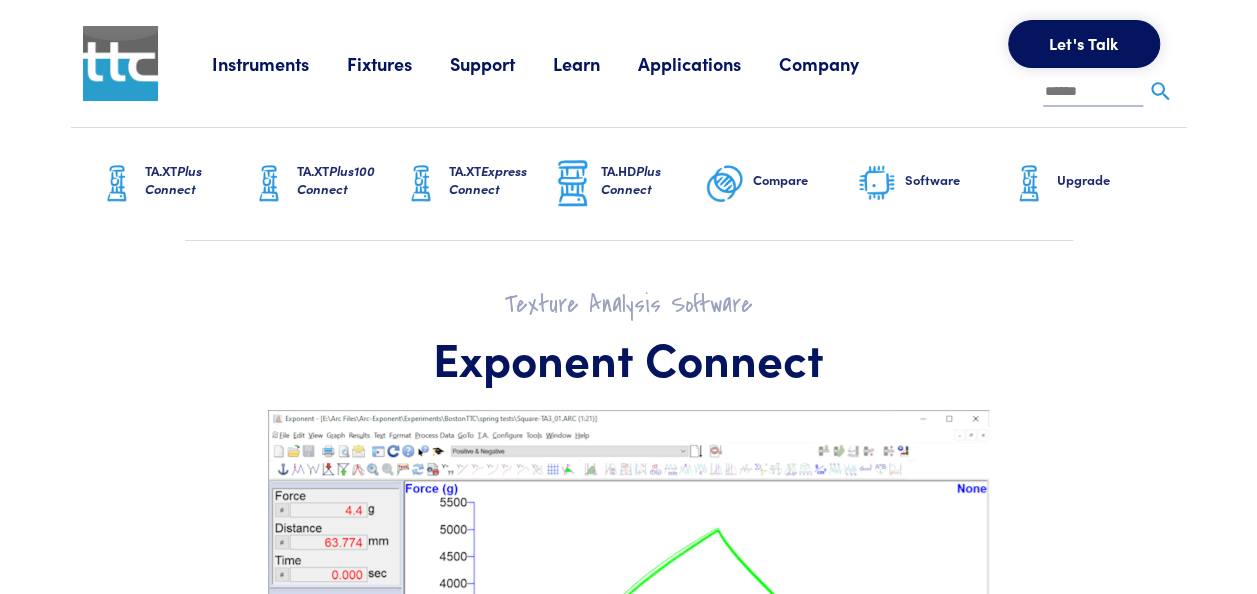 click on "Software" at bounding box center [957, 180] 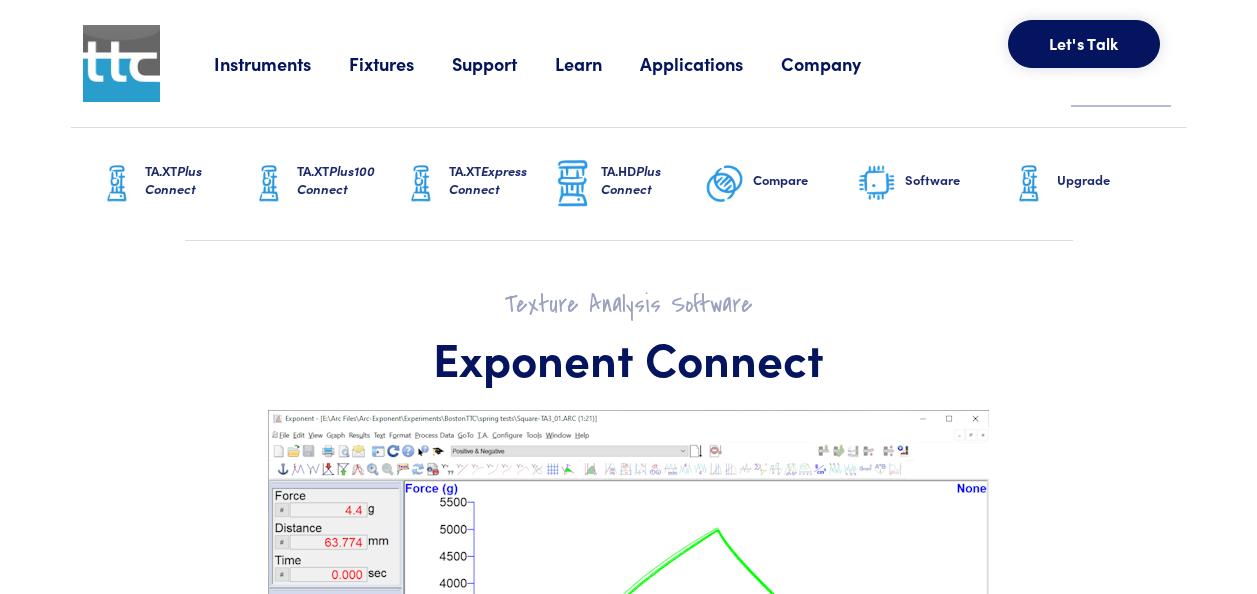 scroll, scrollTop: 0, scrollLeft: 0, axis: both 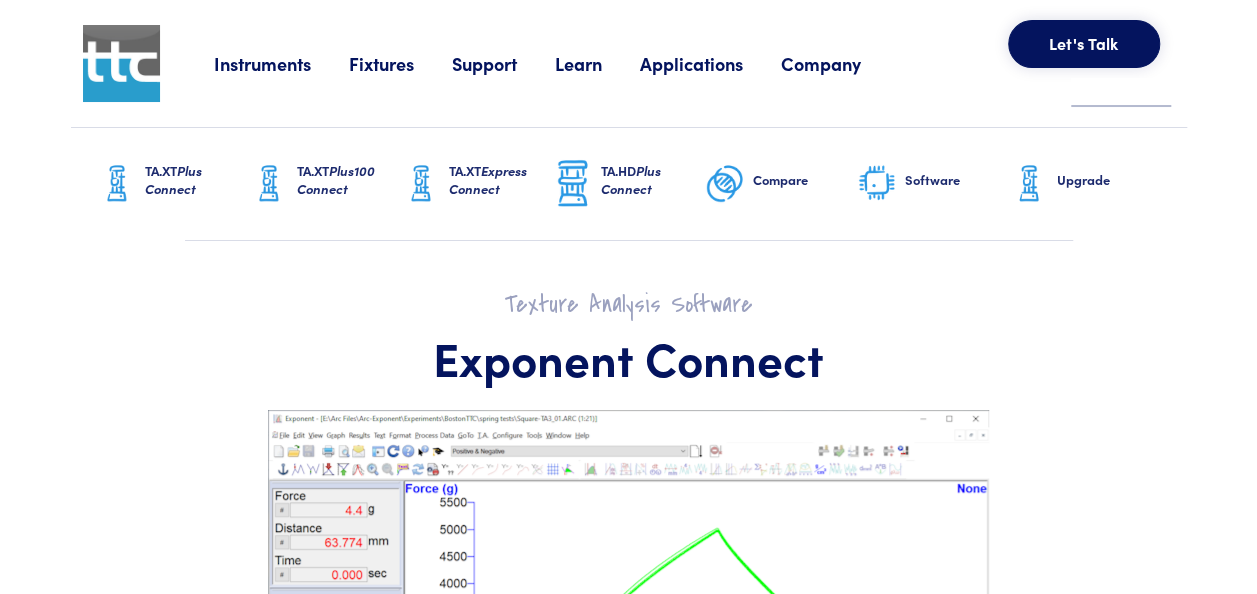 click on "Software" at bounding box center [957, 180] 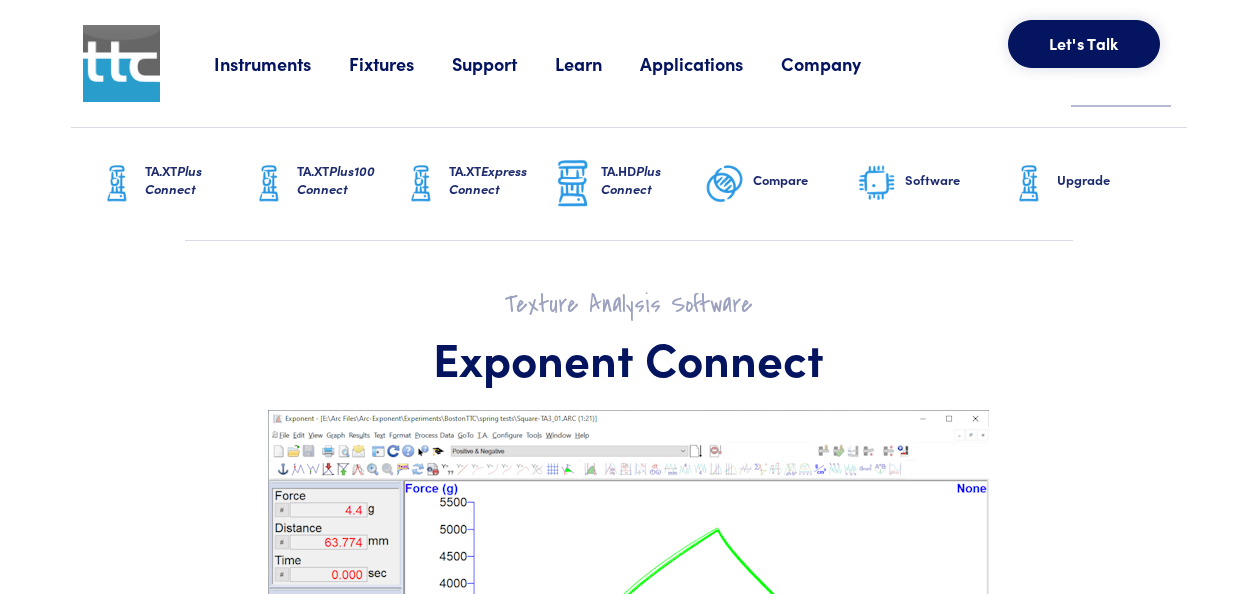 scroll, scrollTop: 0, scrollLeft: 0, axis: both 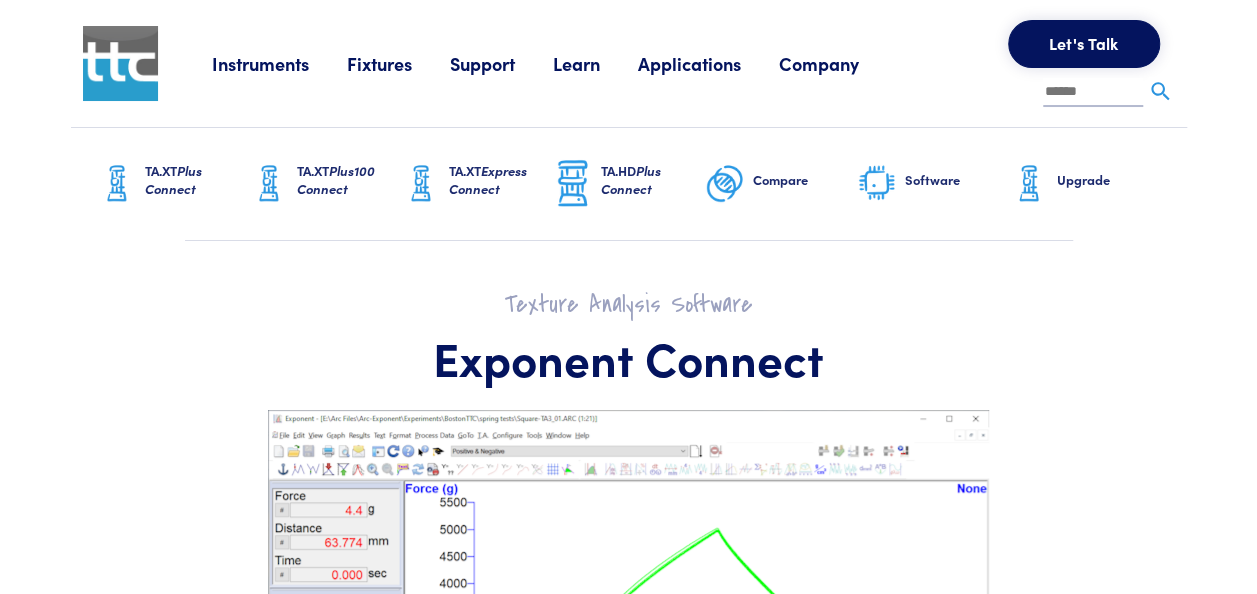 click on "Software" at bounding box center (957, 180) 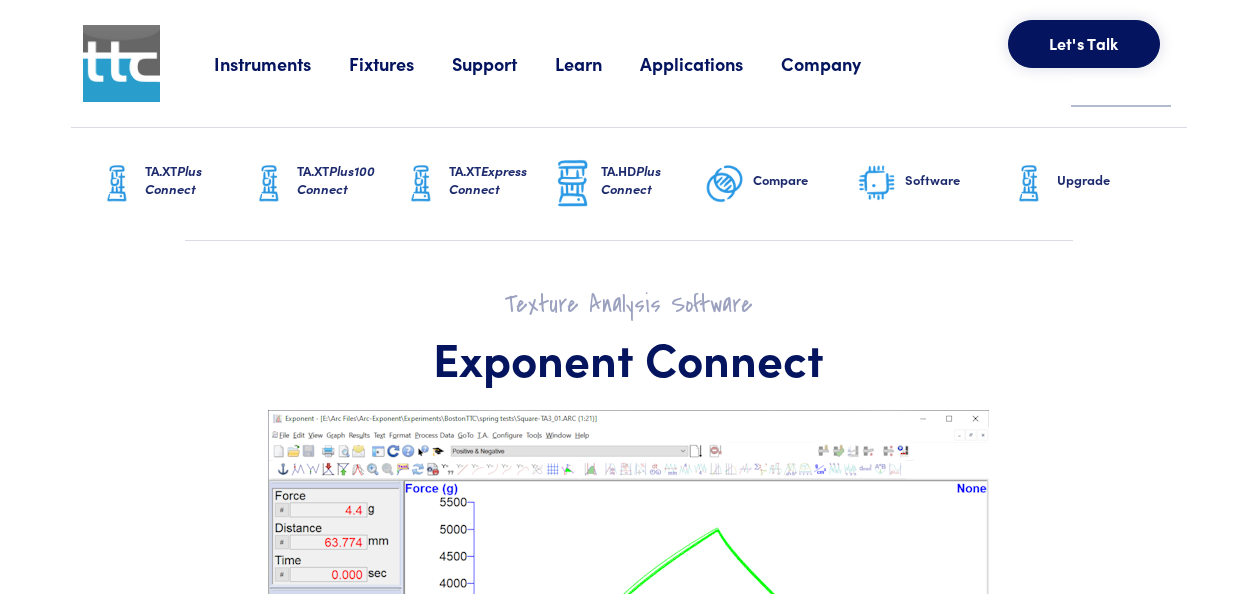 scroll, scrollTop: 0, scrollLeft: 0, axis: both 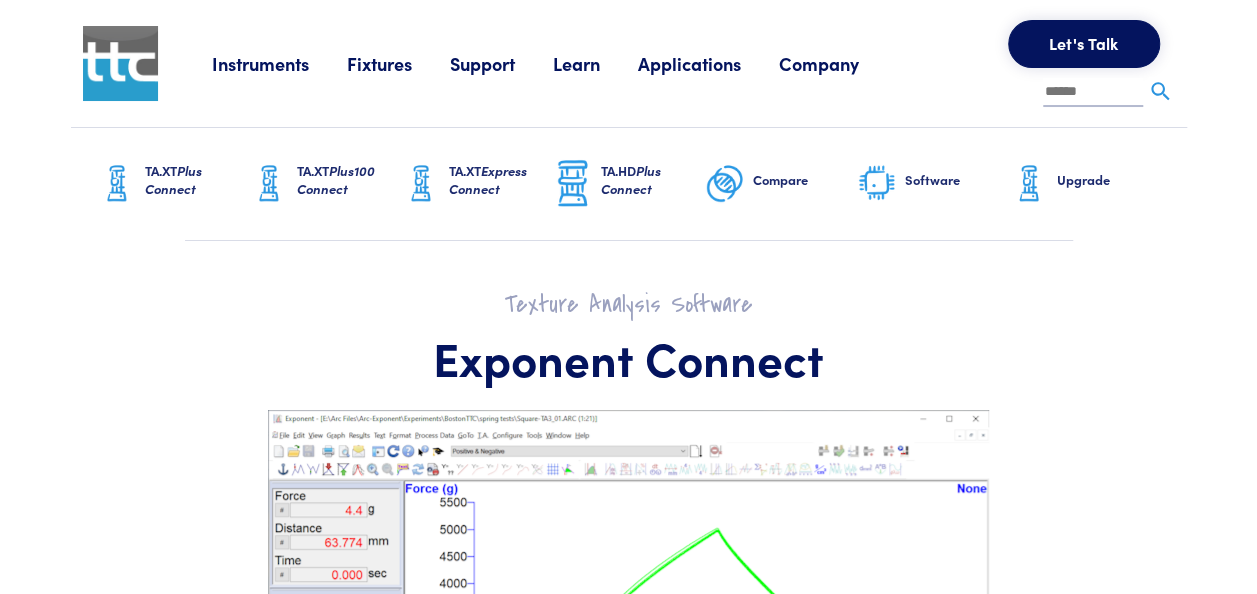 click at bounding box center [877, 184] 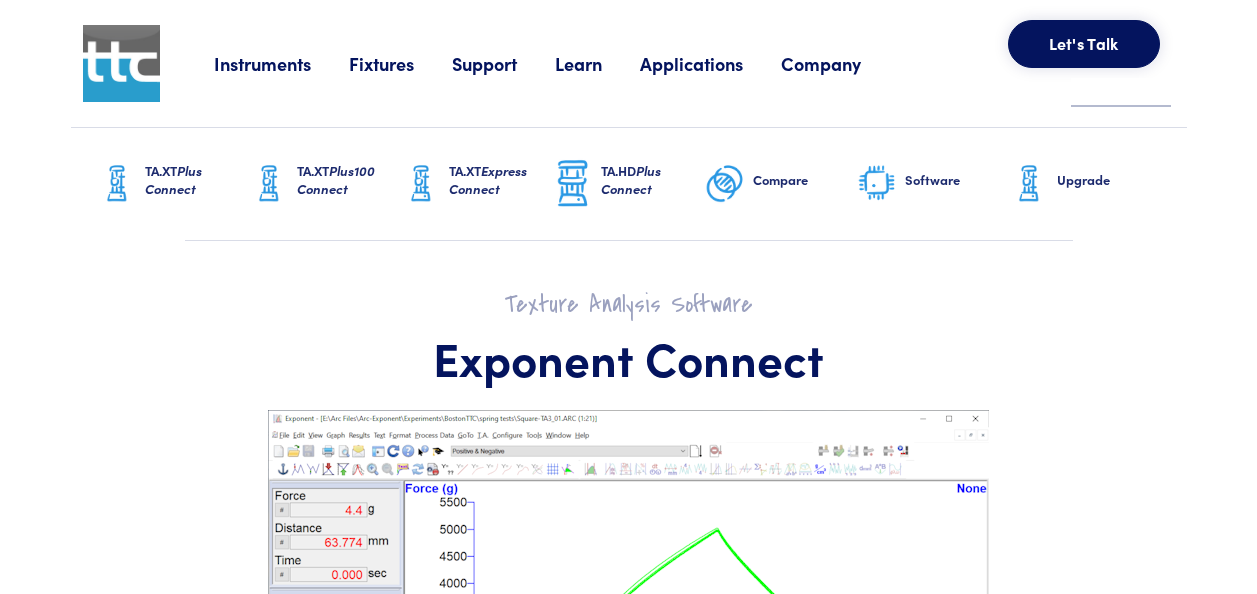 scroll, scrollTop: 0, scrollLeft: 0, axis: both 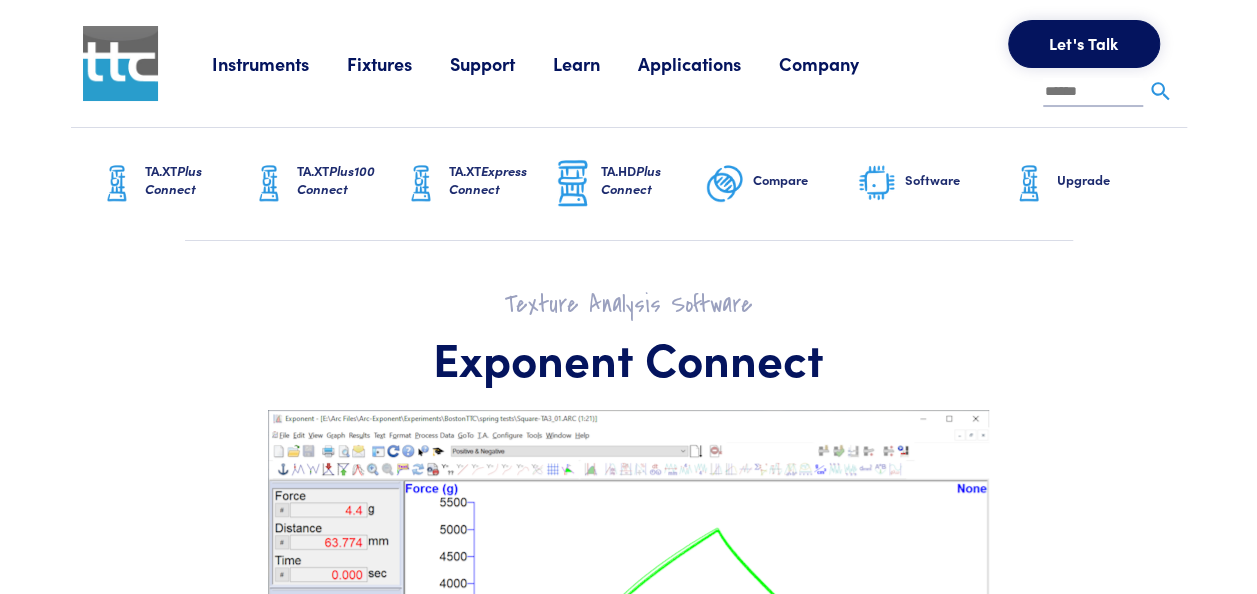 click on "Learn" at bounding box center [595, 63] 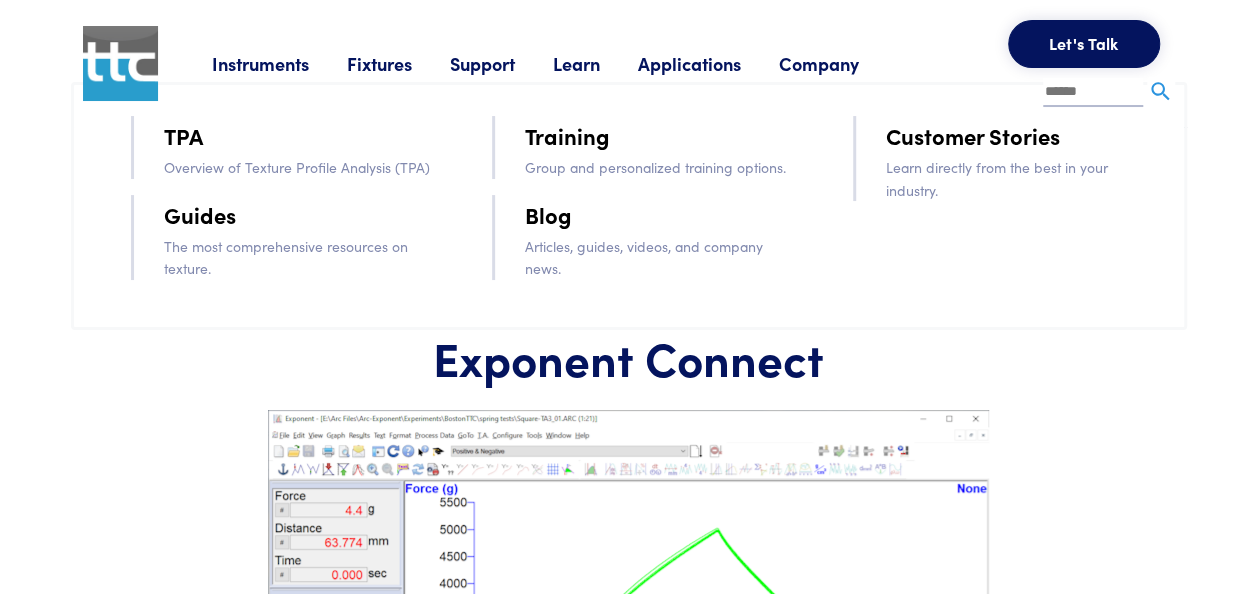 click on "Guides" at bounding box center [200, 214] 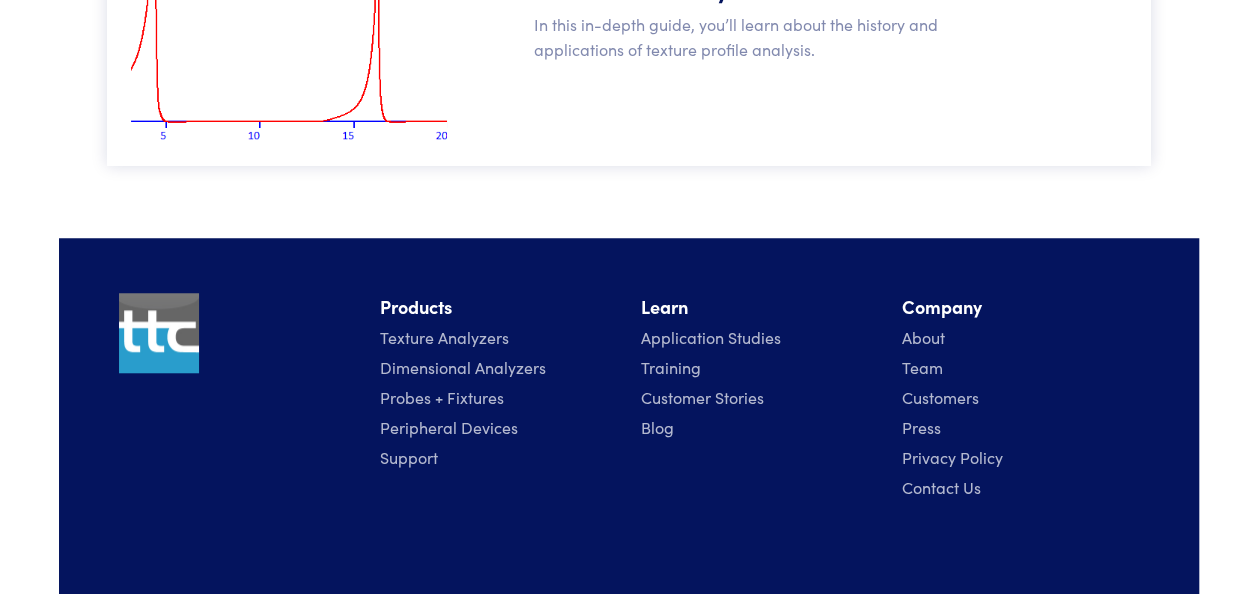 scroll, scrollTop: 788, scrollLeft: 0, axis: vertical 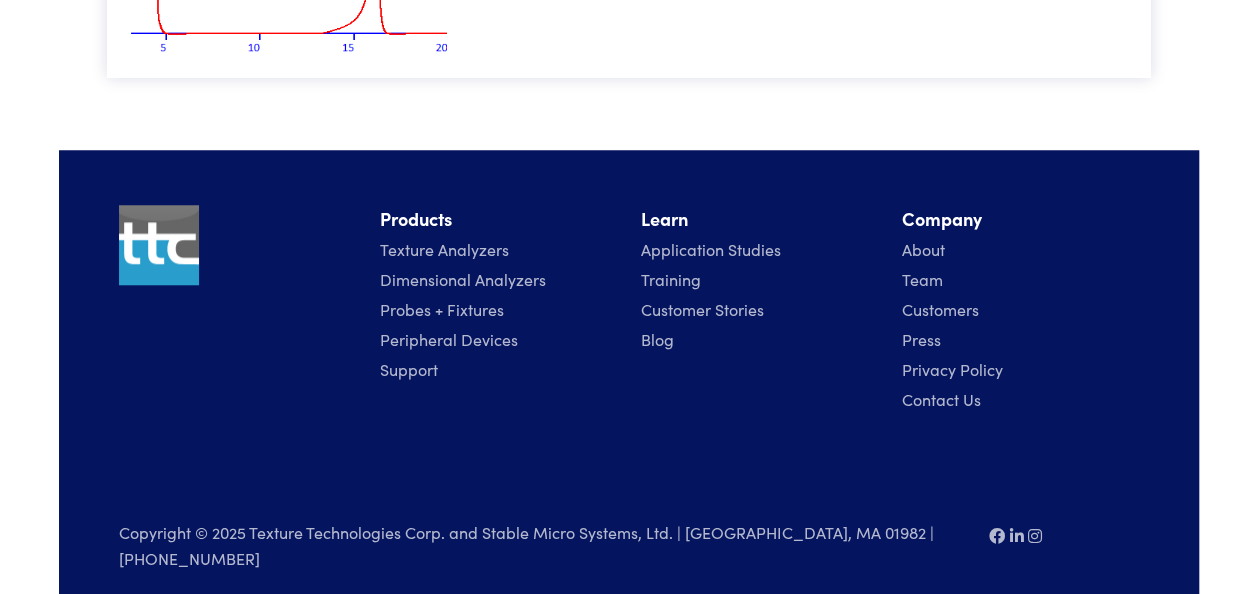 click on "Texture Analyzers" at bounding box center (444, 249) 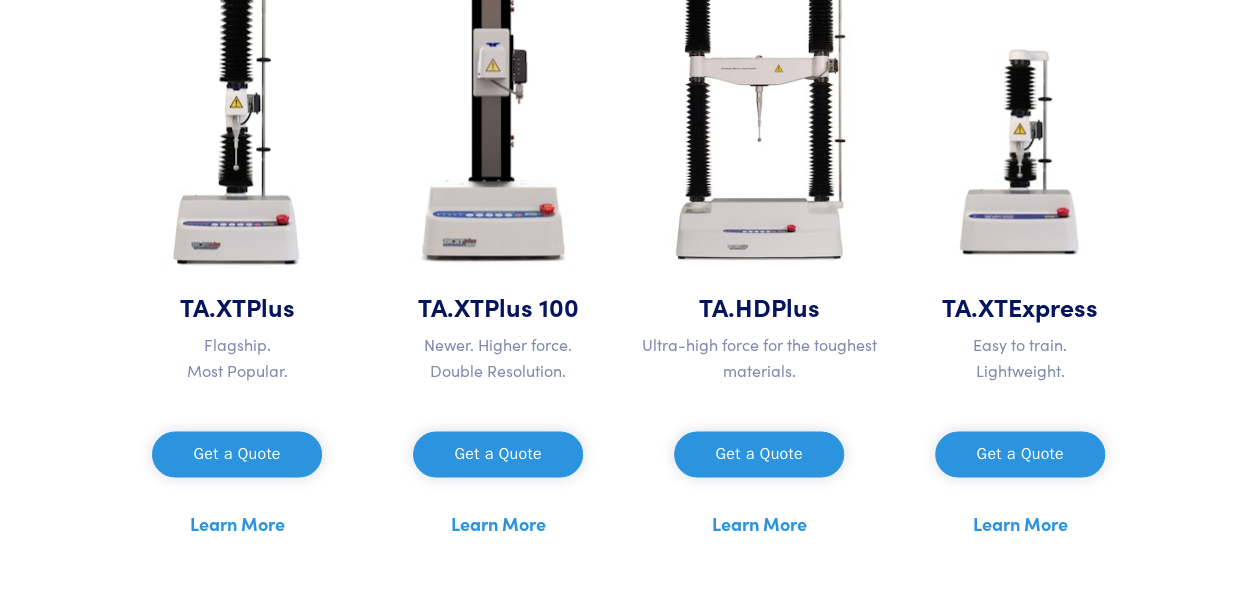 scroll, scrollTop: 700, scrollLeft: 0, axis: vertical 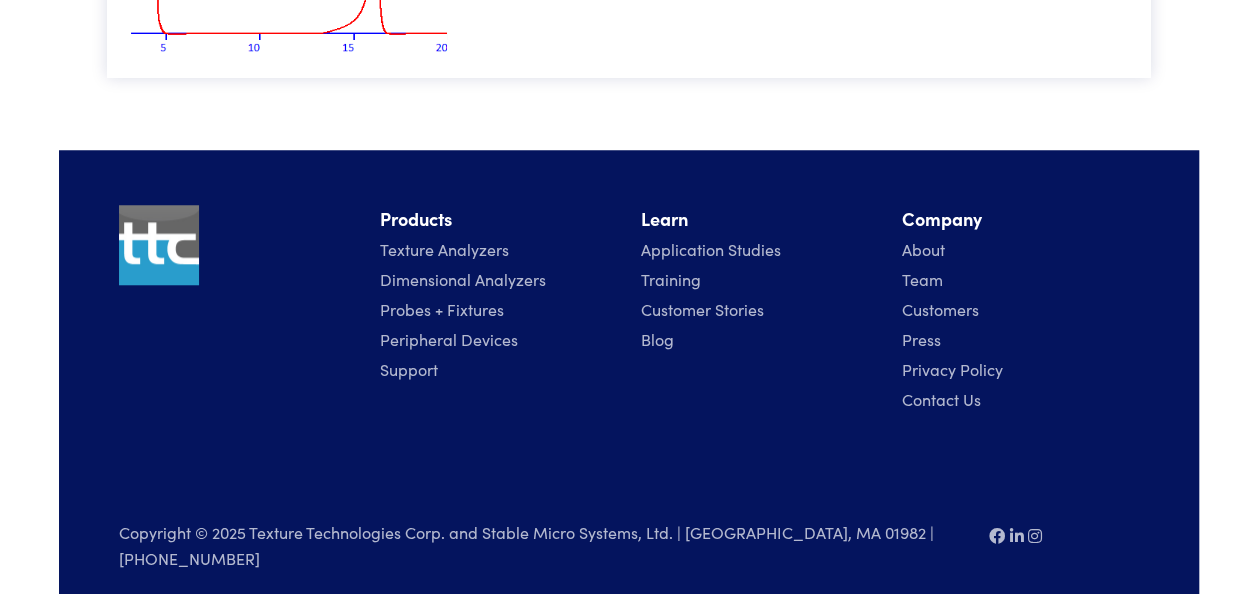 click on "Training" at bounding box center (671, 279) 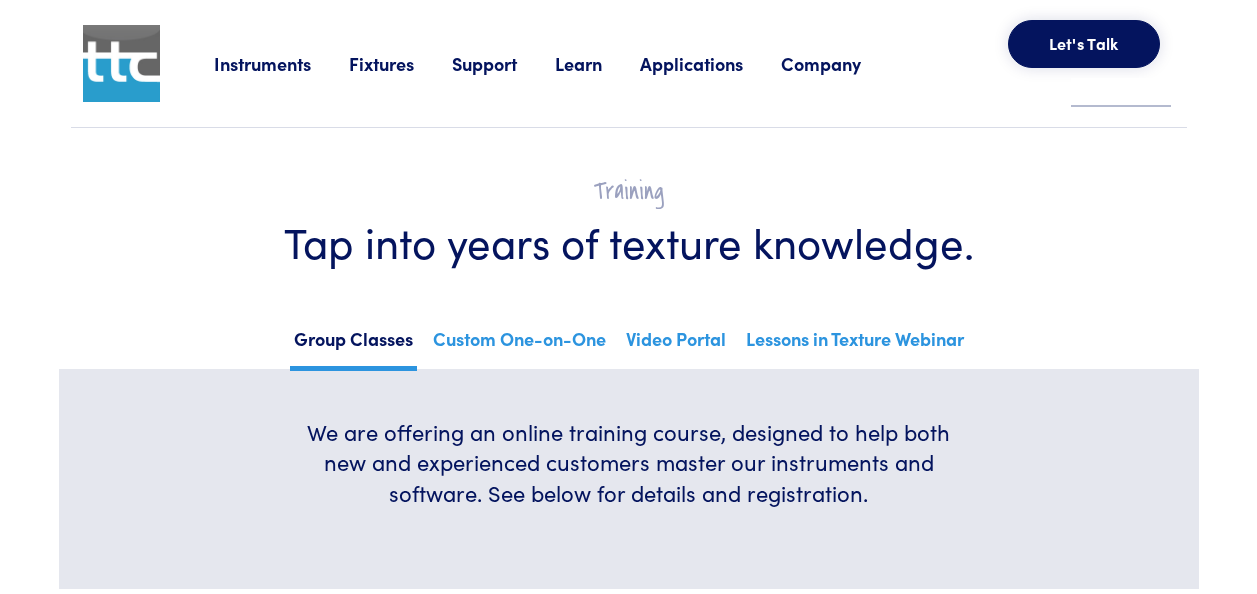 scroll, scrollTop: 0, scrollLeft: 0, axis: both 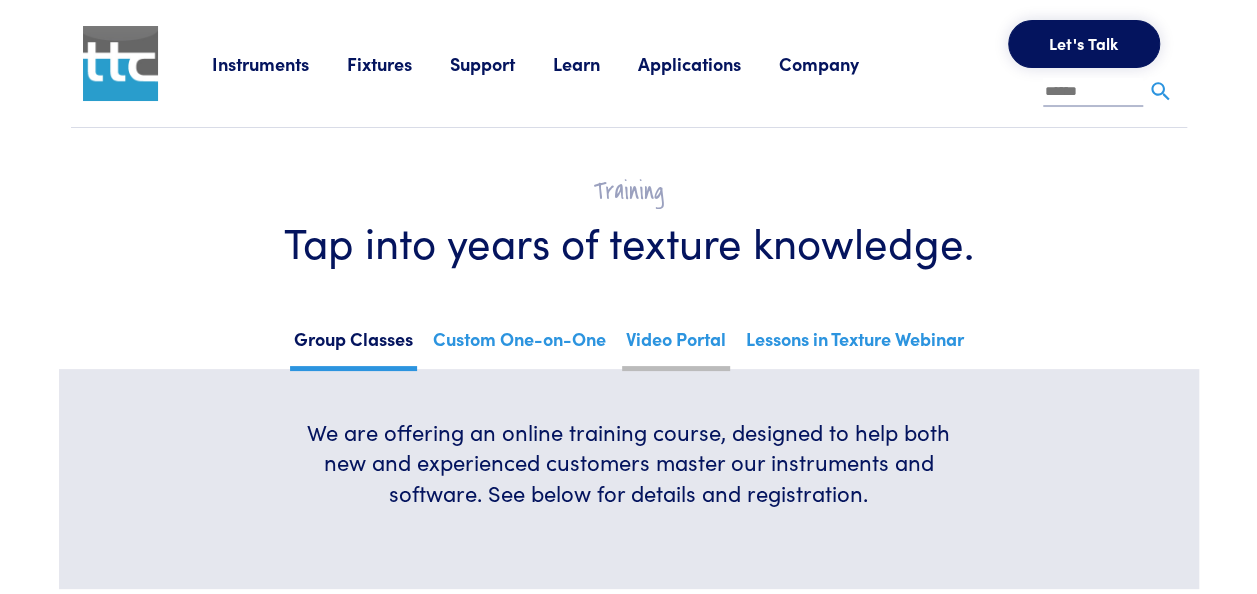 click on "Video Portal" at bounding box center (676, 346) 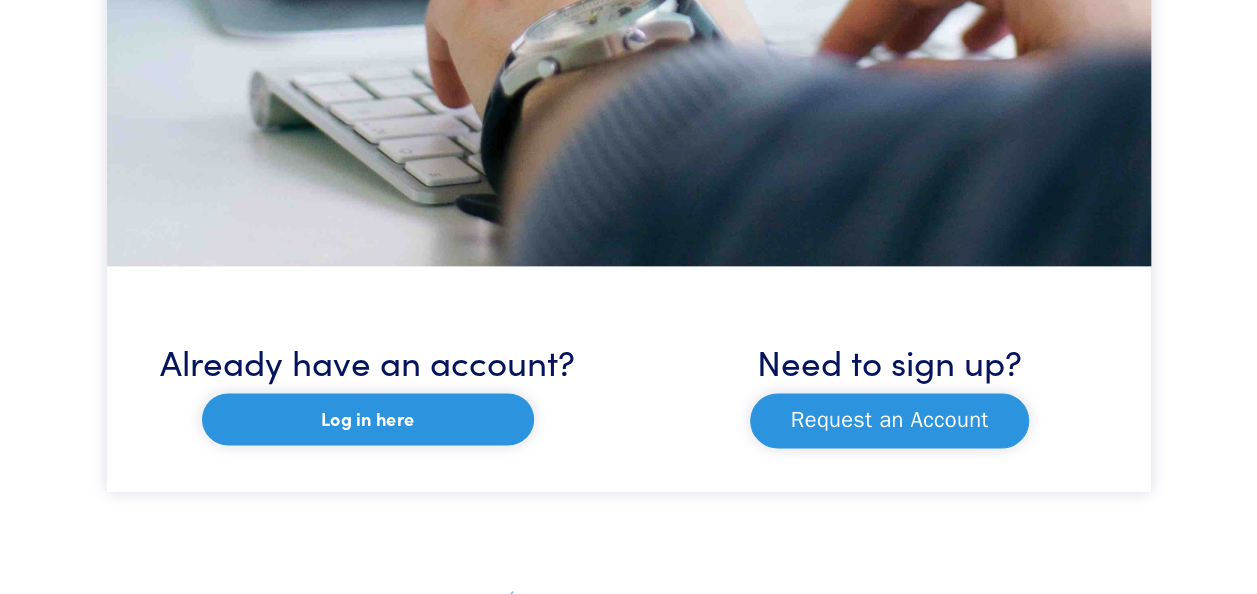 scroll, scrollTop: 1100, scrollLeft: 0, axis: vertical 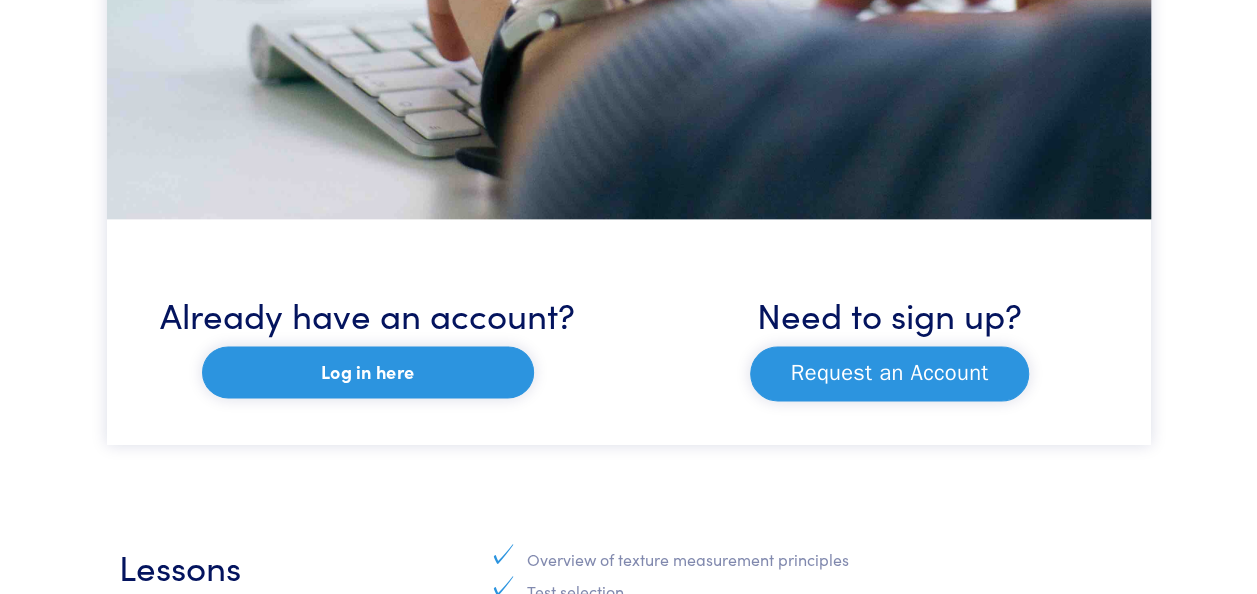 click on "Log in here" at bounding box center (368, 372) 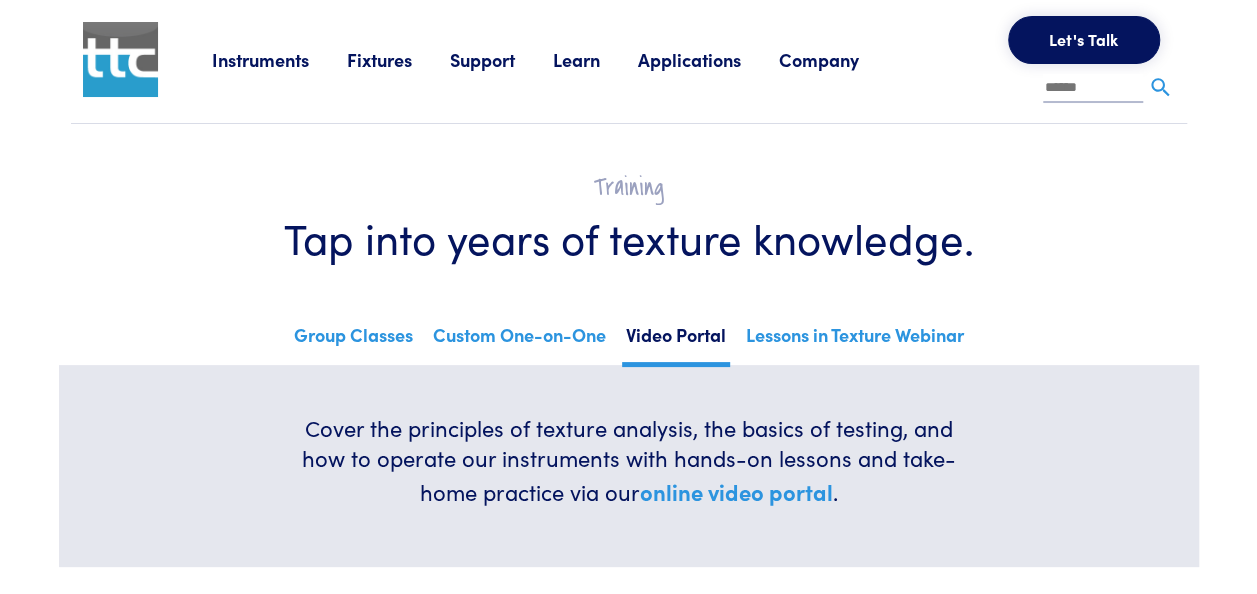 scroll, scrollTop: 0, scrollLeft: 0, axis: both 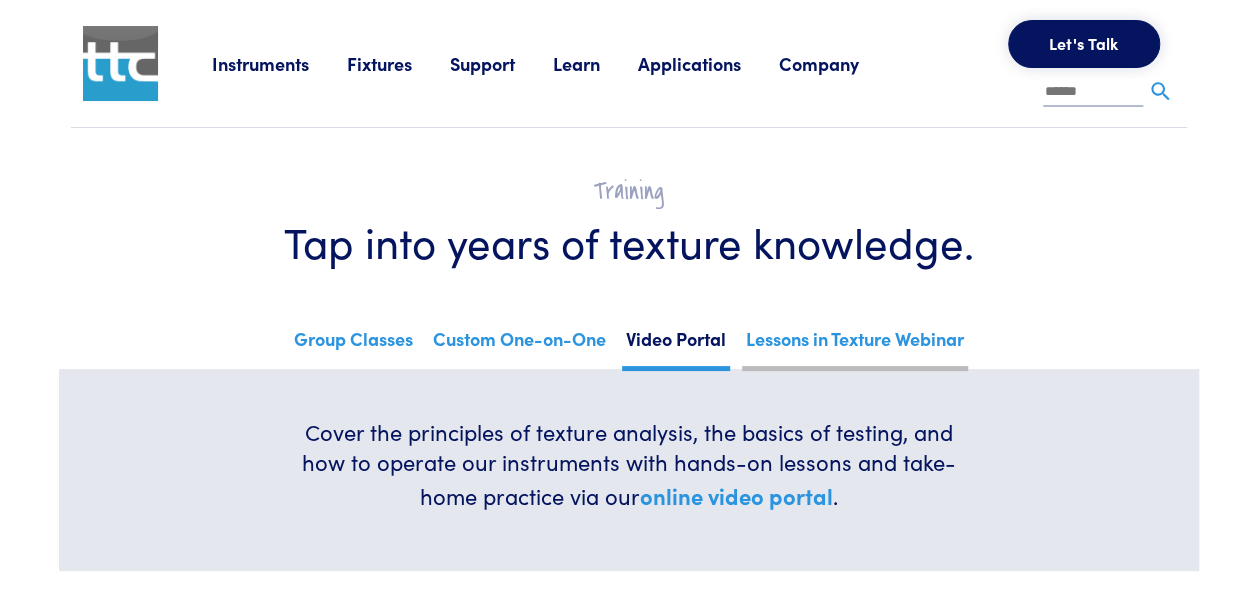 click on "Lessons in Texture Webinar" at bounding box center (855, 346) 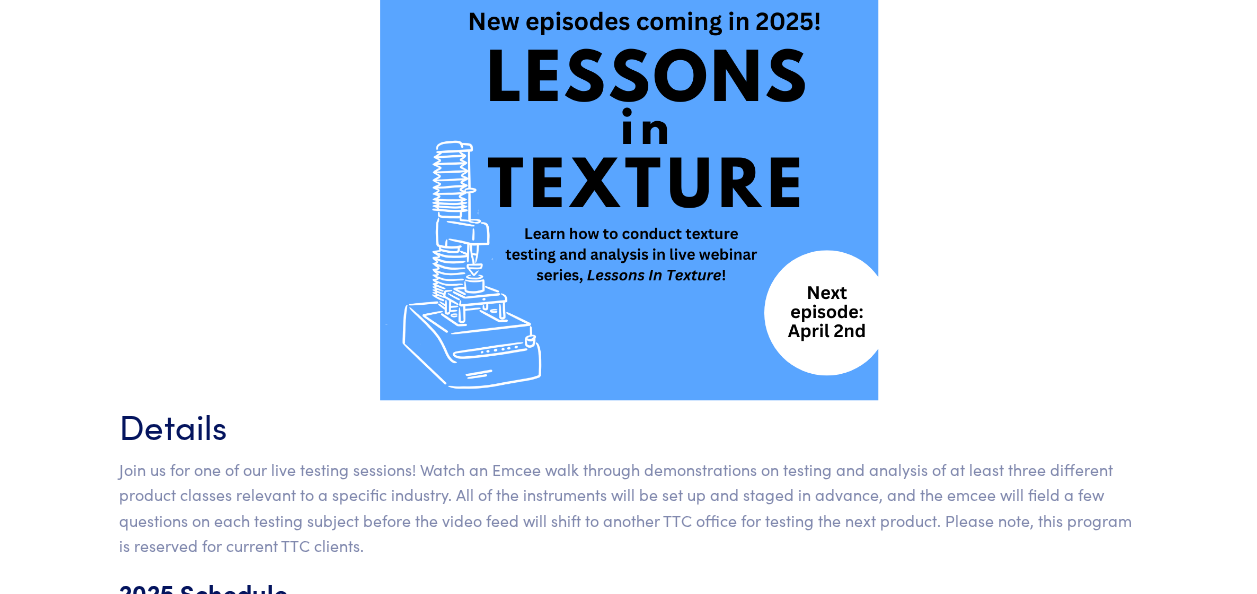 scroll, scrollTop: 500, scrollLeft: 0, axis: vertical 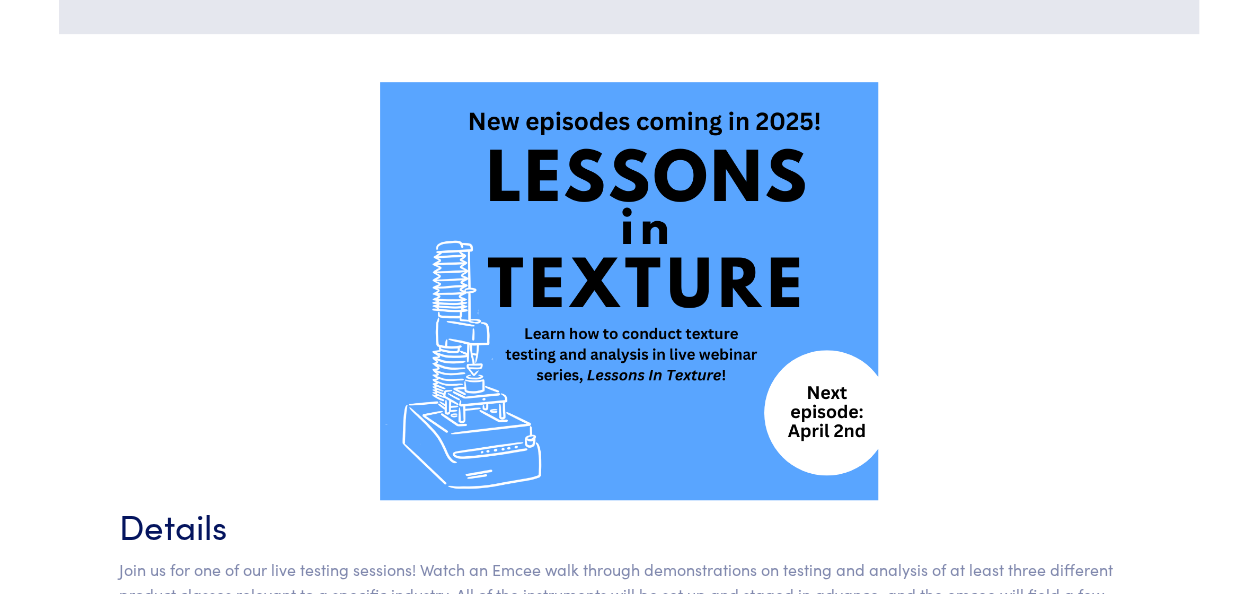 click at bounding box center (629, 290) 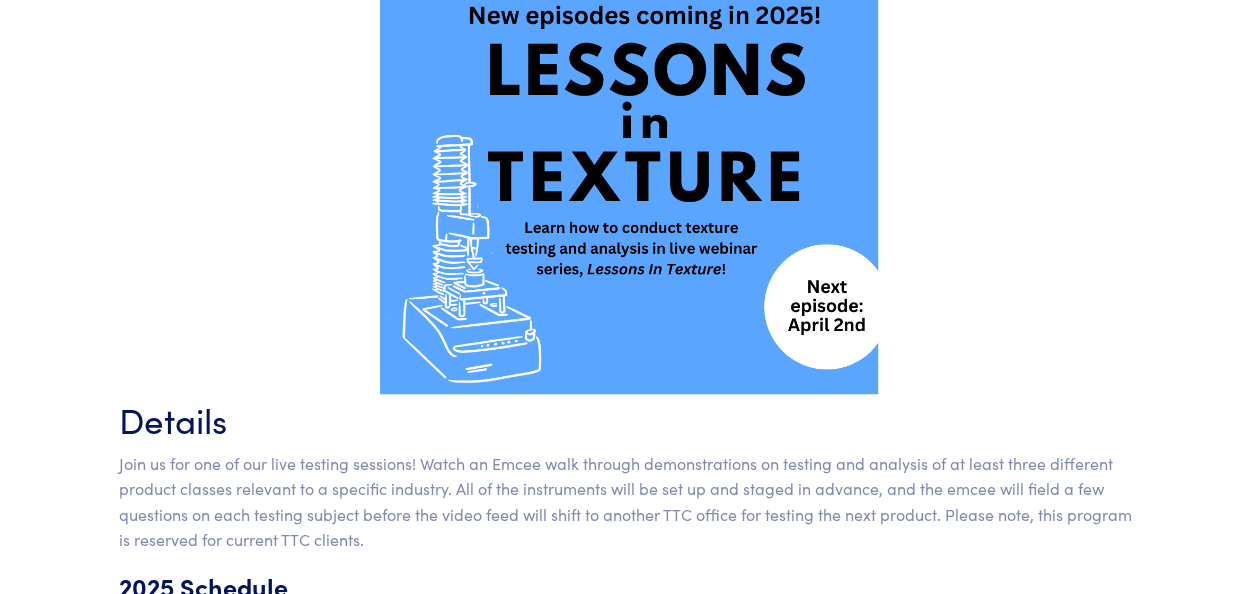 scroll, scrollTop: 600, scrollLeft: 0, axis: vertical 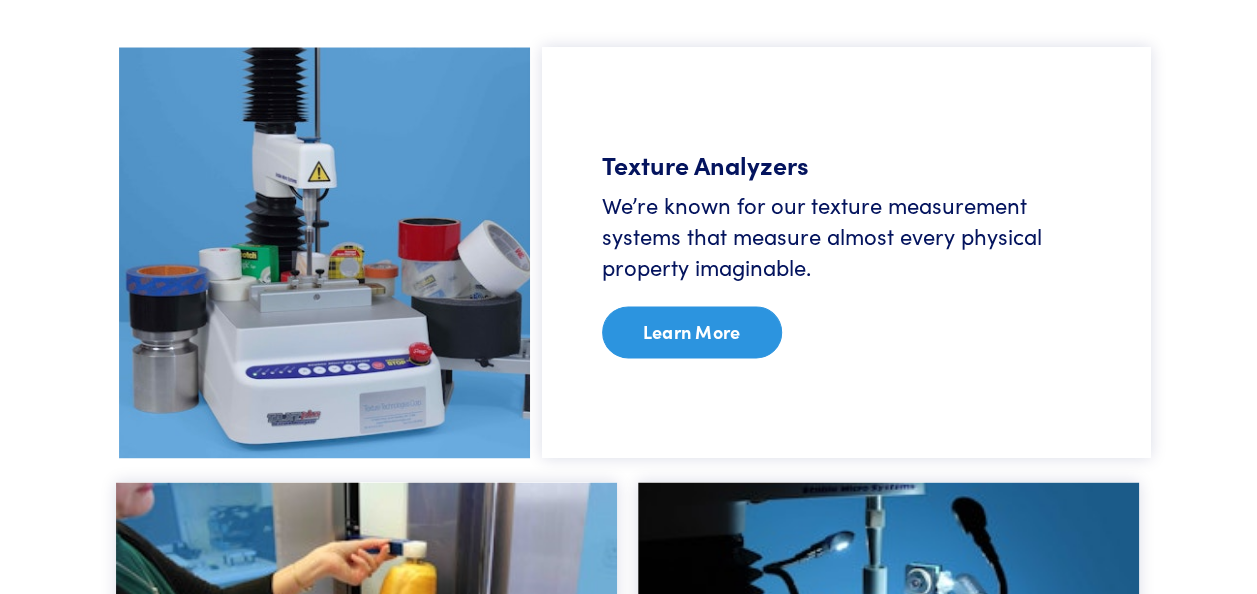 click on "Learn More" at bounding box center (692, 332) 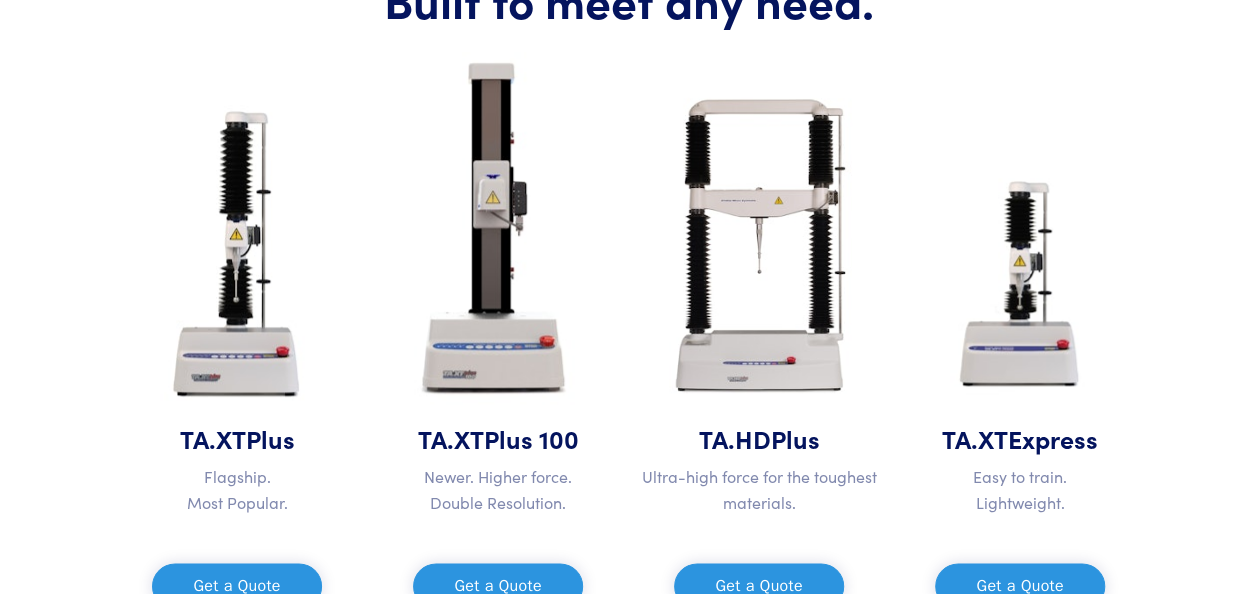 scroll, scrollTop: 1000, scrollLeft: 0, axis: vertical 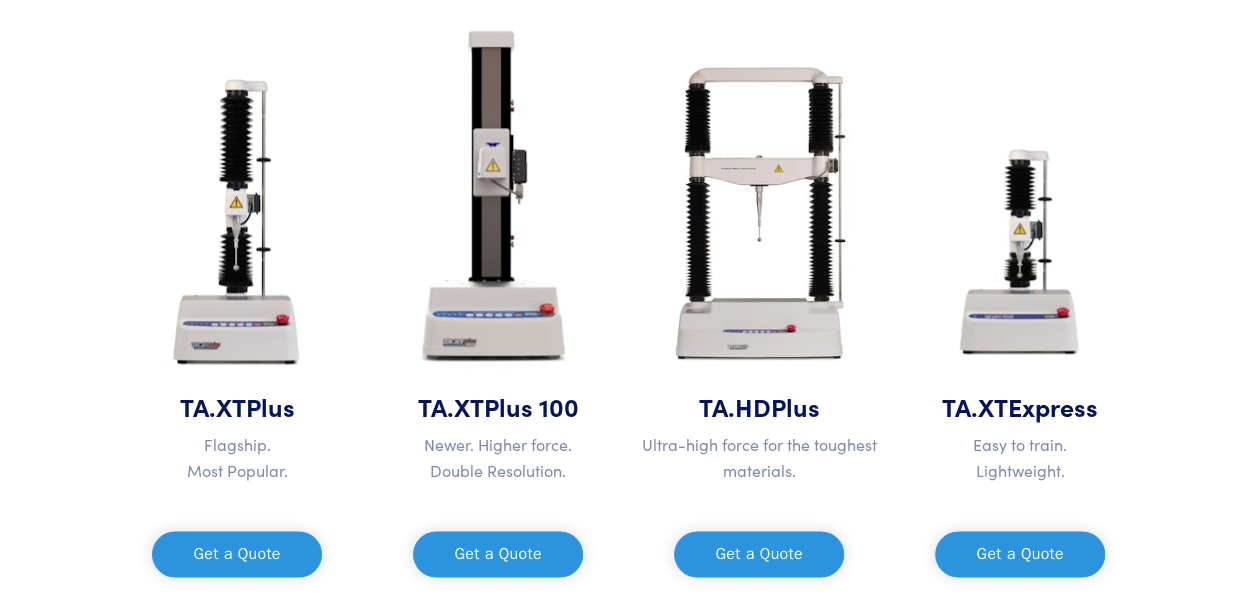 click at bounding box center [237, 226] 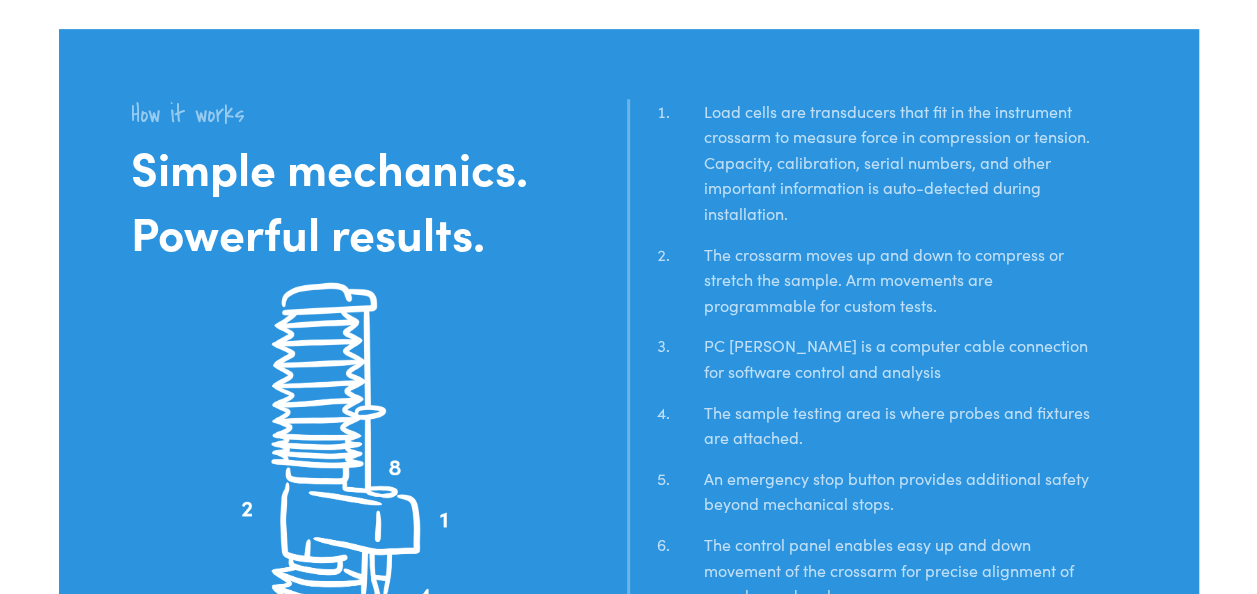 scroll, scrollTop: 3891, scrollLeft: 0, axis: vertical 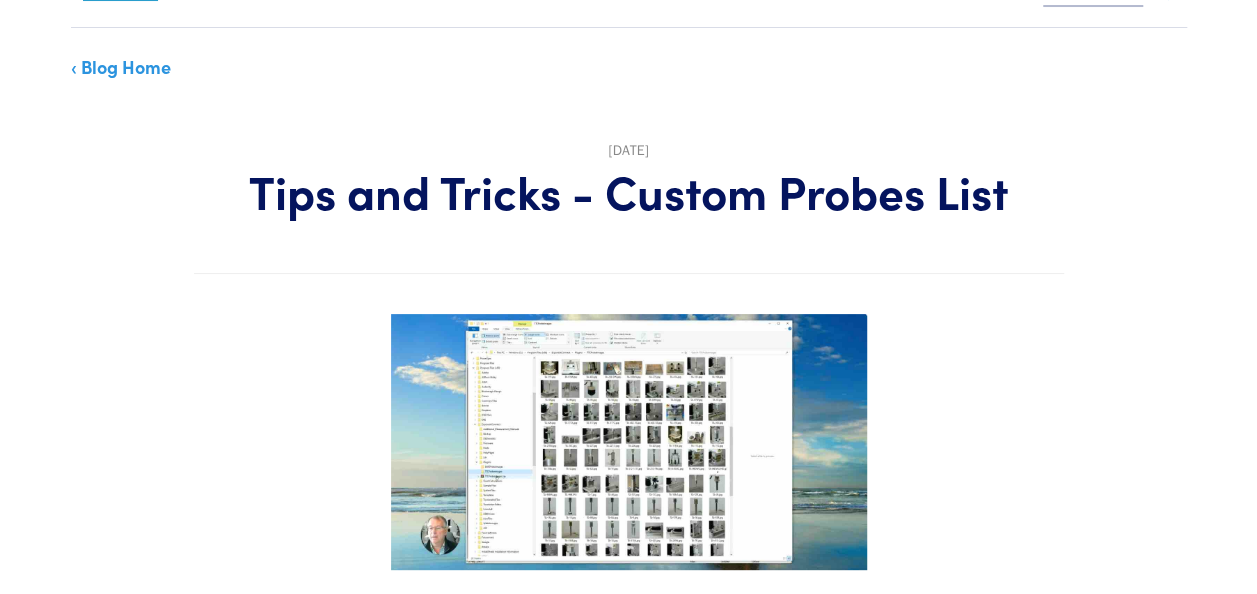 click on "‹ Blog Home" at bounding box center [121, 66] 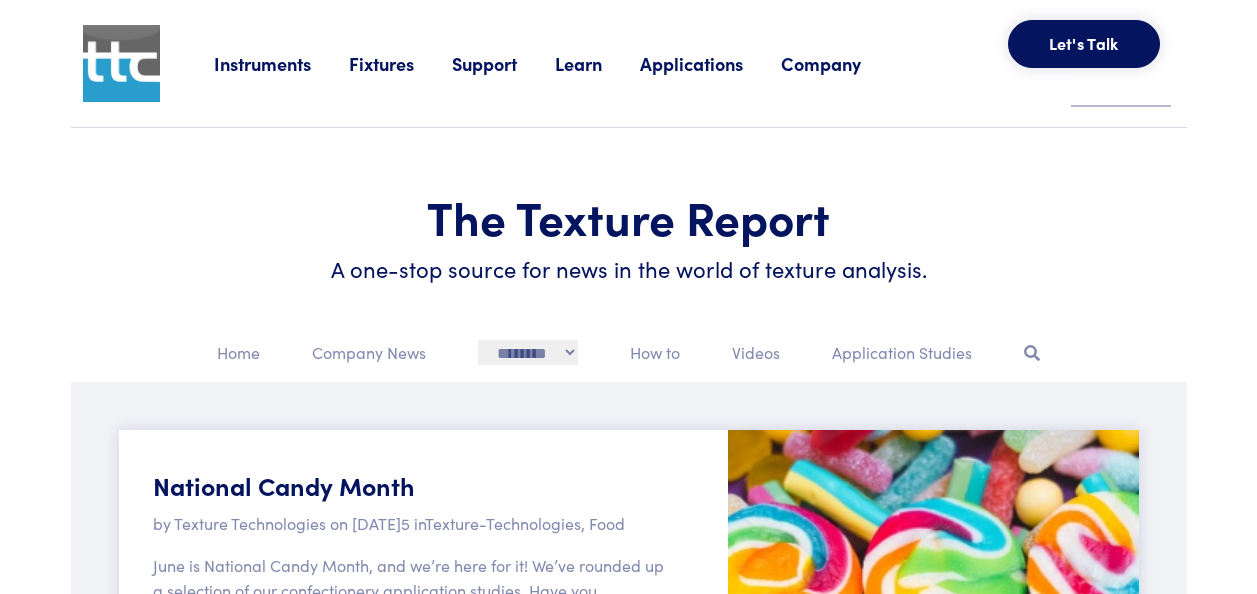 scroll, scrollTop: 0, scrollLeft: 0, axis: both 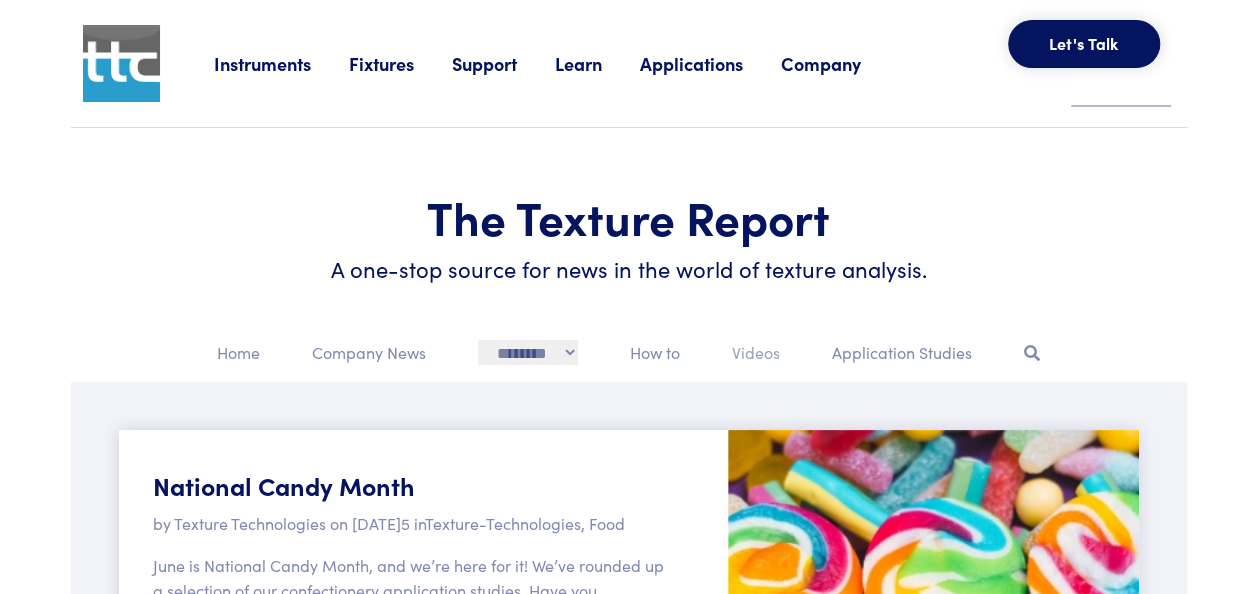click on "Videos" at bounding box center (756, 353) 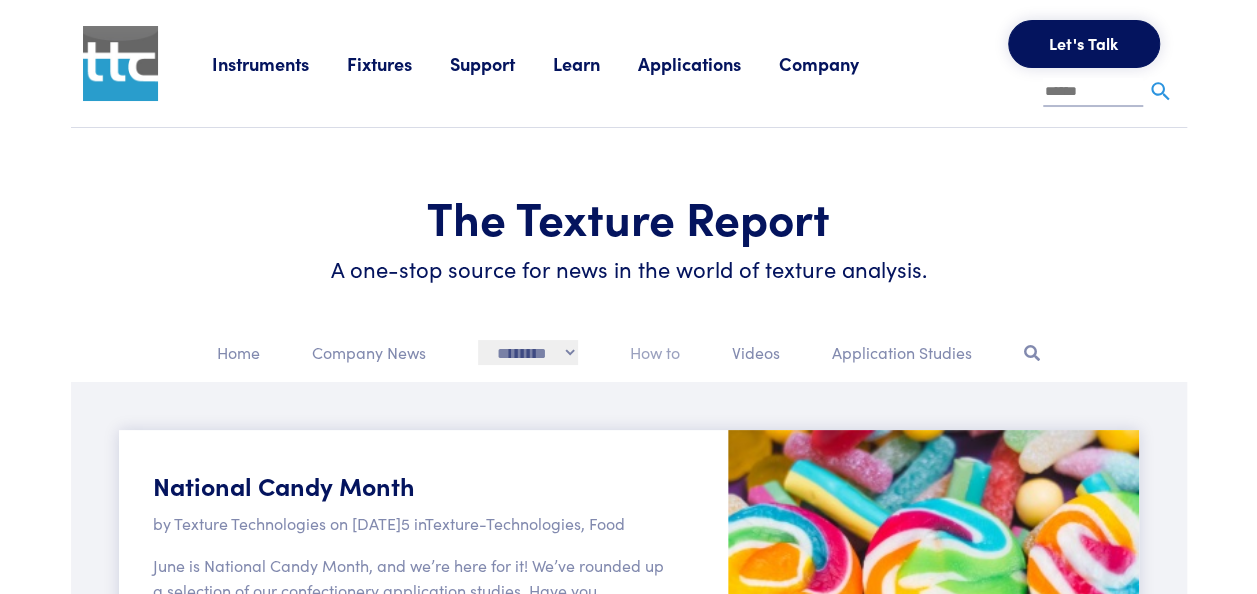click on "How to" at bounding box center (655, 353) 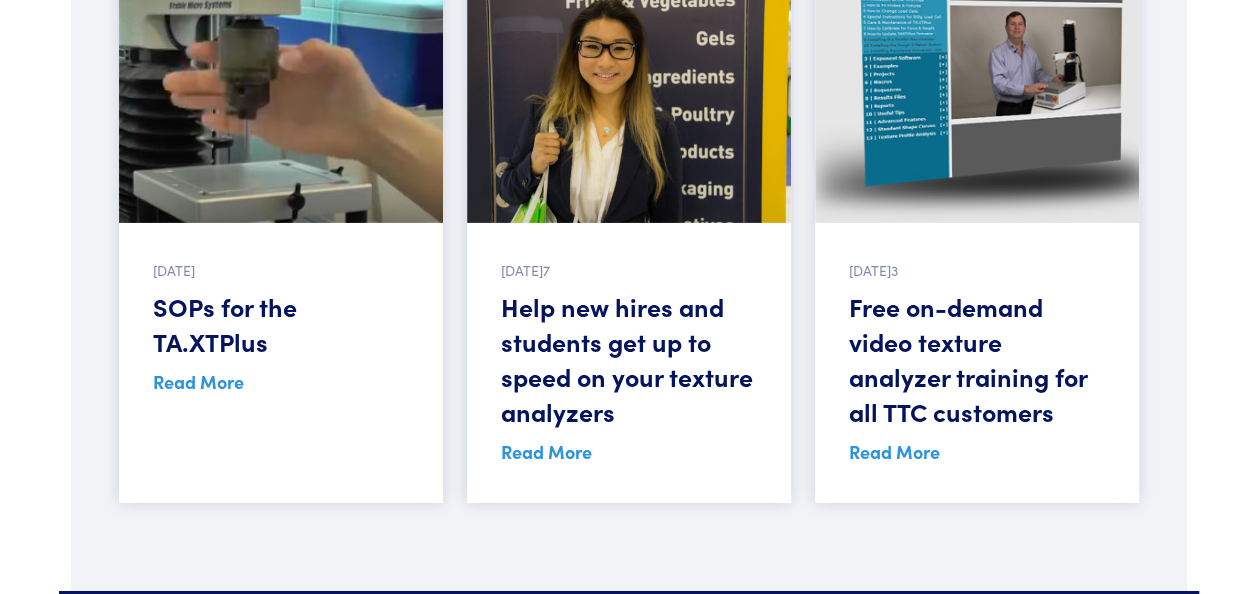 scroll, scrollTop: 3200, scrollLeft: 0, axis: vertical 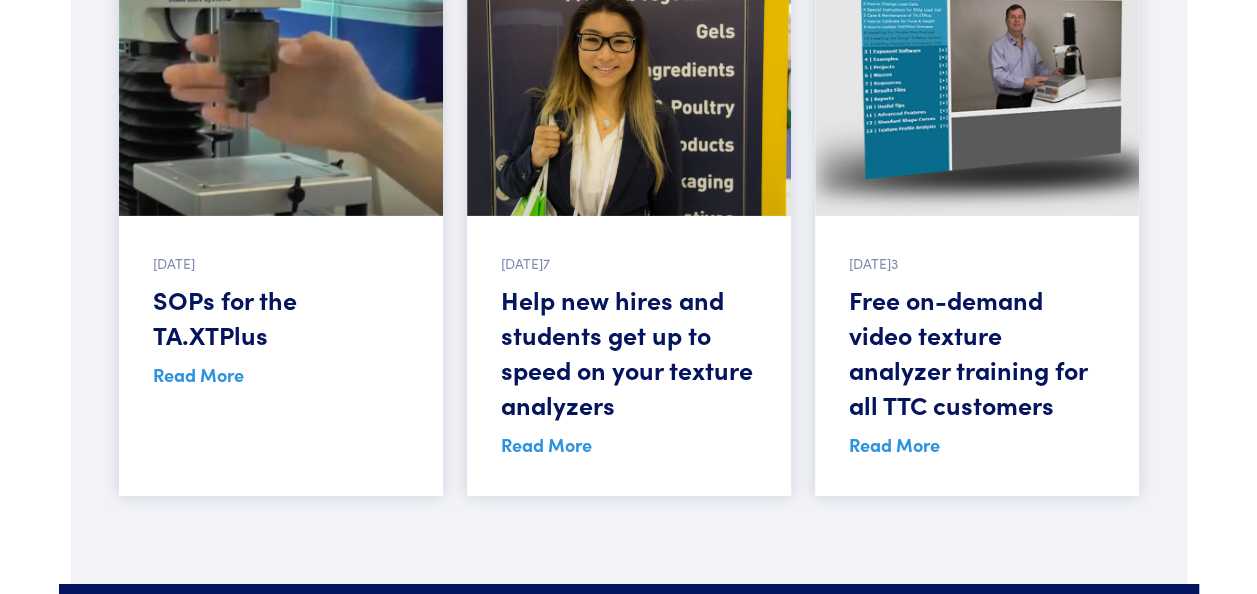 click on "Read More" at bounding box center [894, 444] 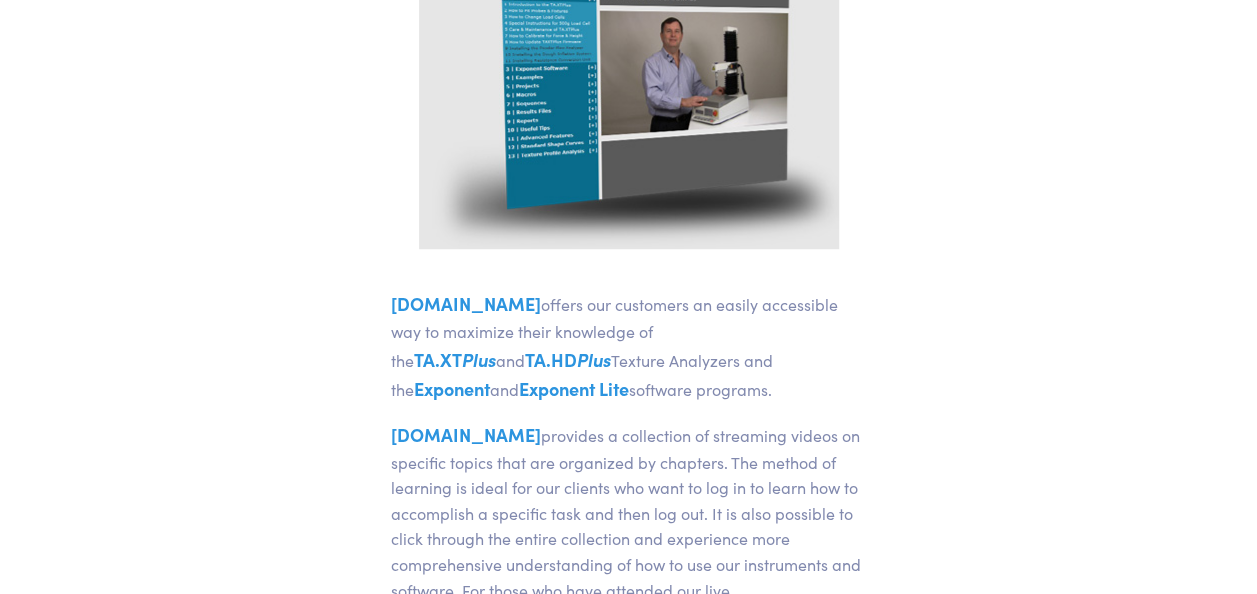 scroll, scrollTop: 600, scrollLeft: 0, axis: vertical 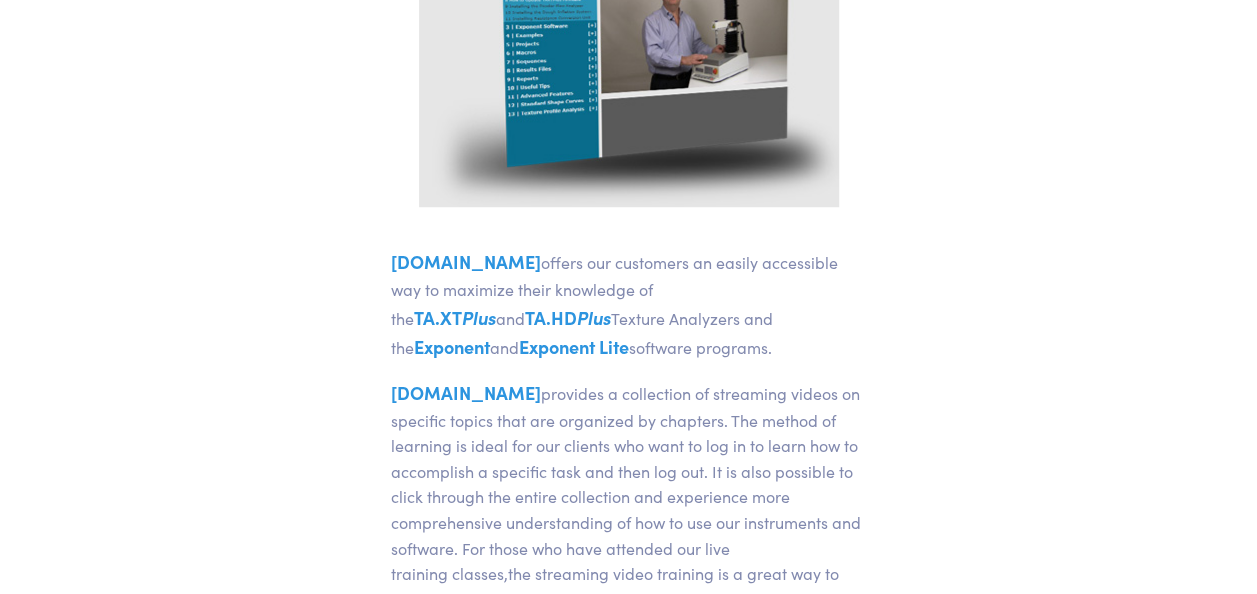 click at bounding box center (629, 64) 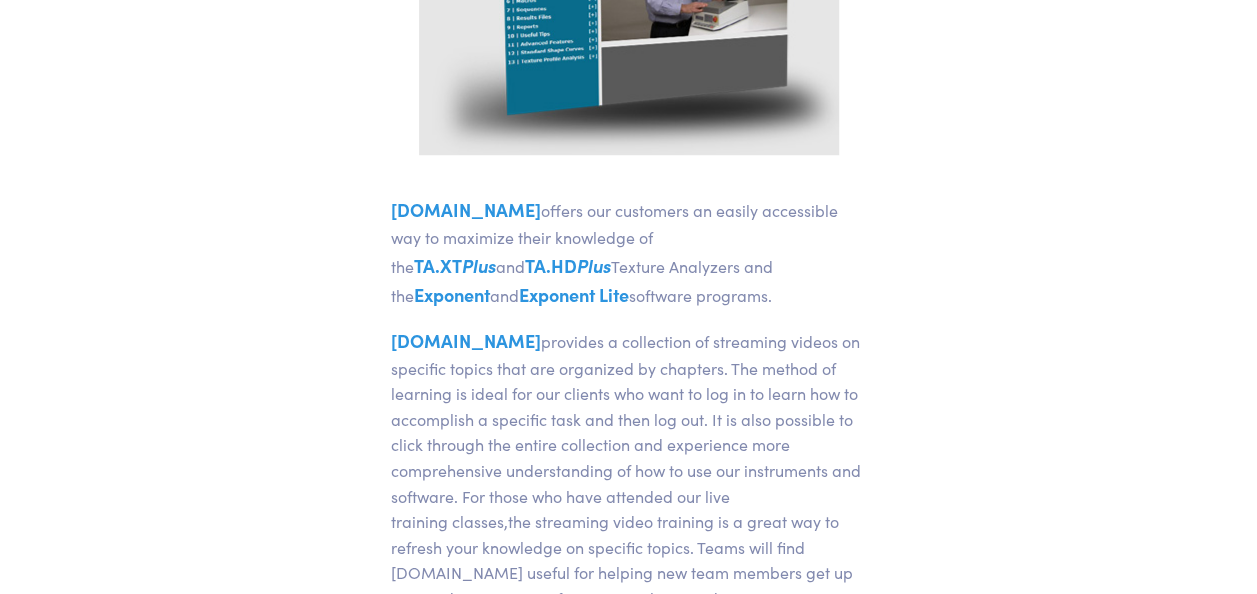 scroll, scrollTop: 413, scrollLeft: 0, axis: vertical 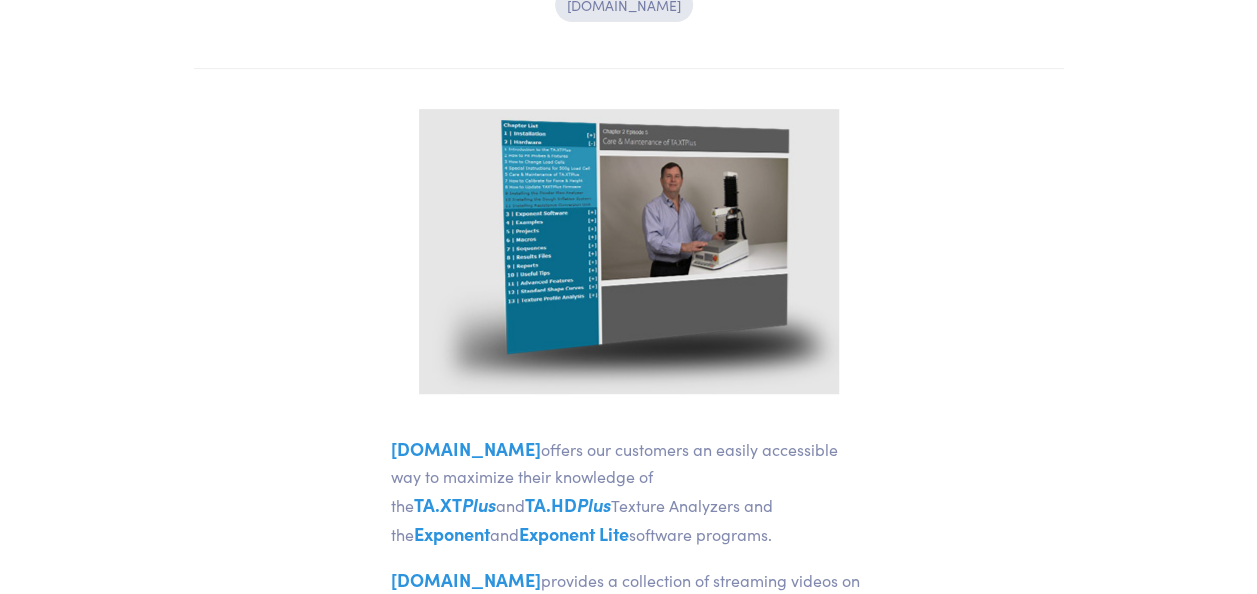 click at bounding box center (629, 251) 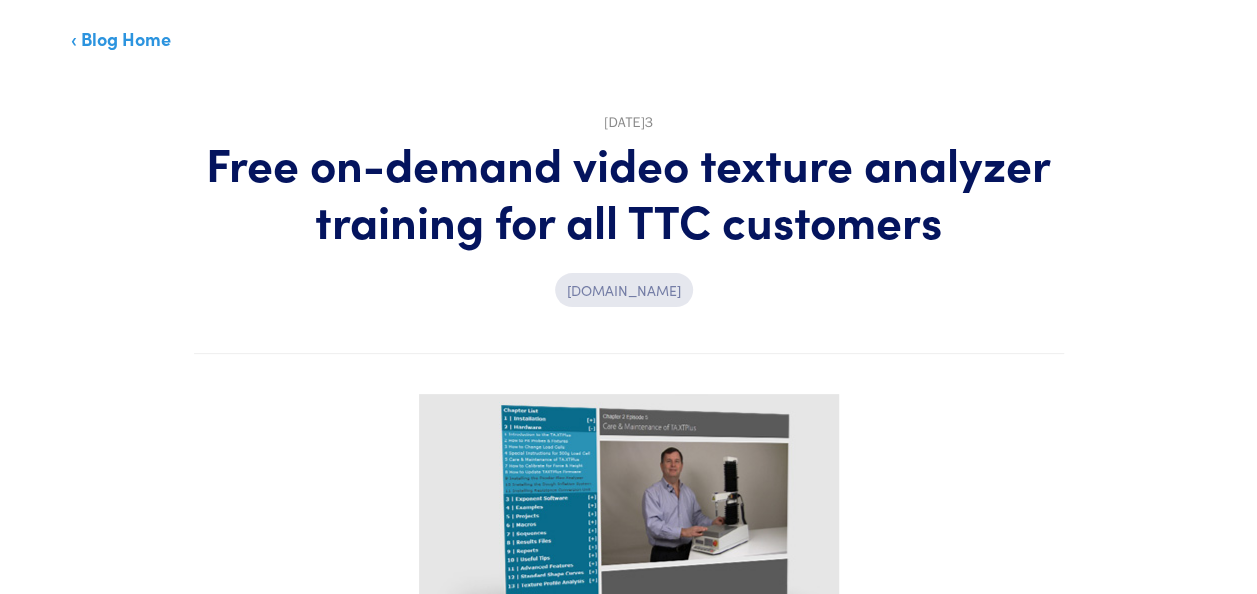 scroll, scrollTop: 113, scrollLeft: 0, axis: vertical 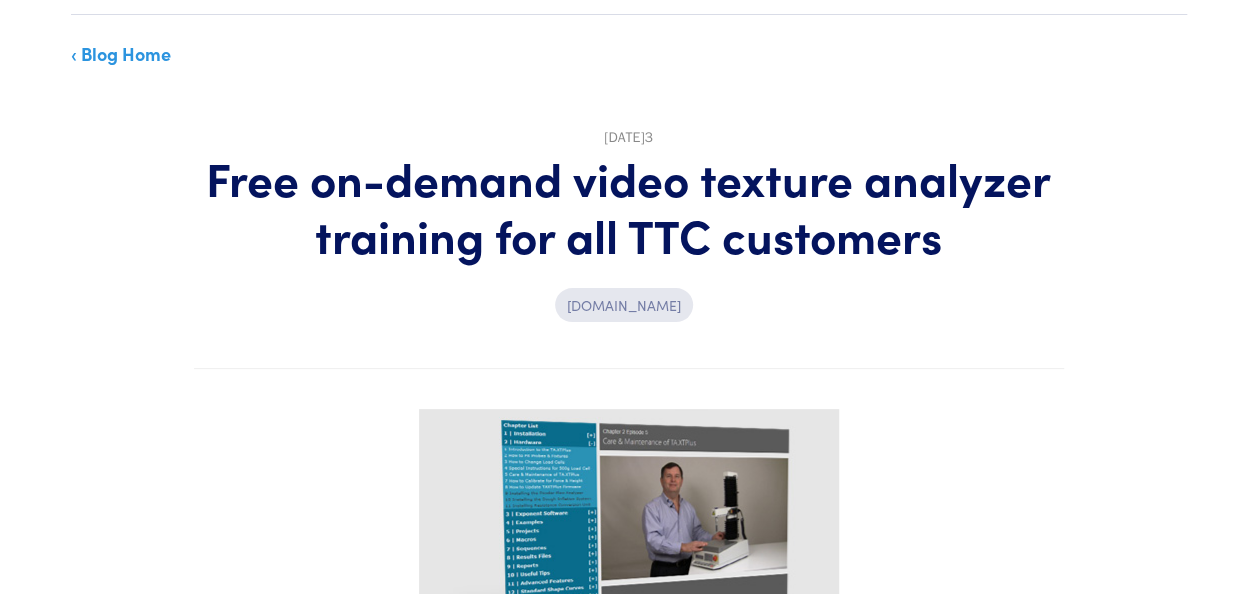 click at bounding box center (629, 551) 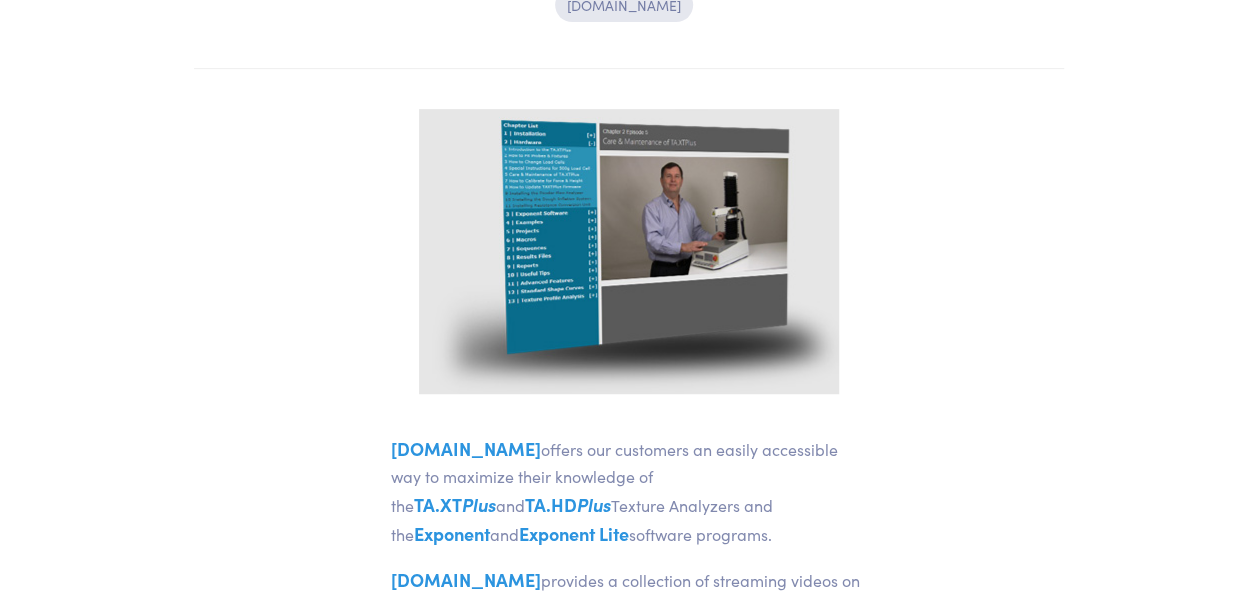 scroll, scrollTop: 513, scrollLeft: 0, axis: vertical 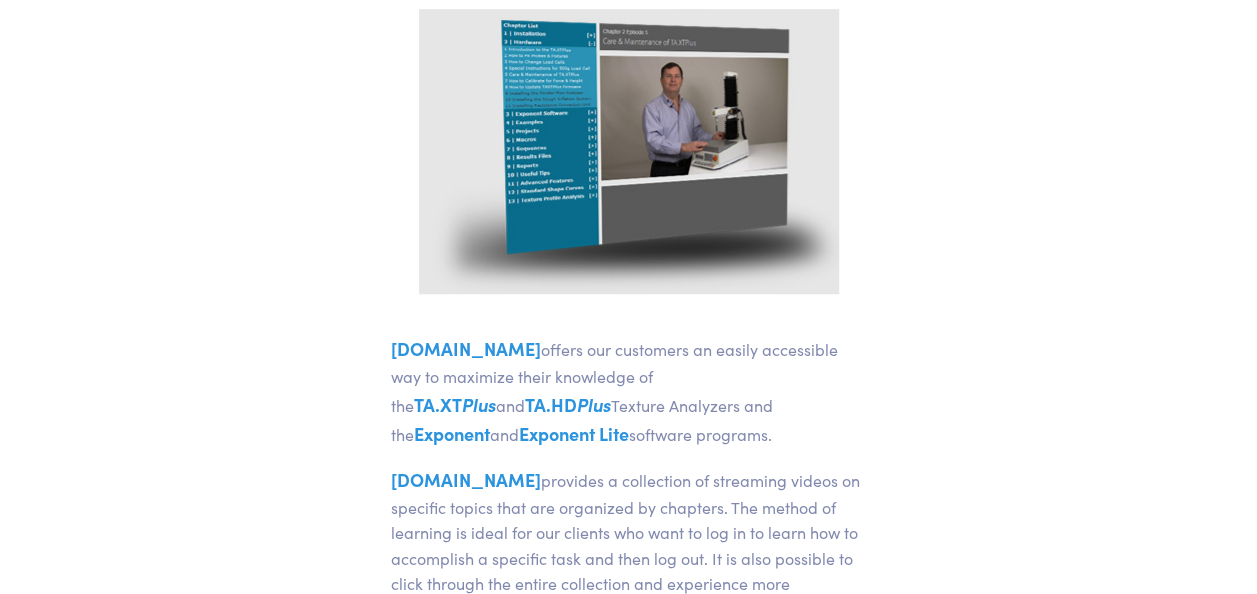 click on "Plus" at bounding box center [479, 404] 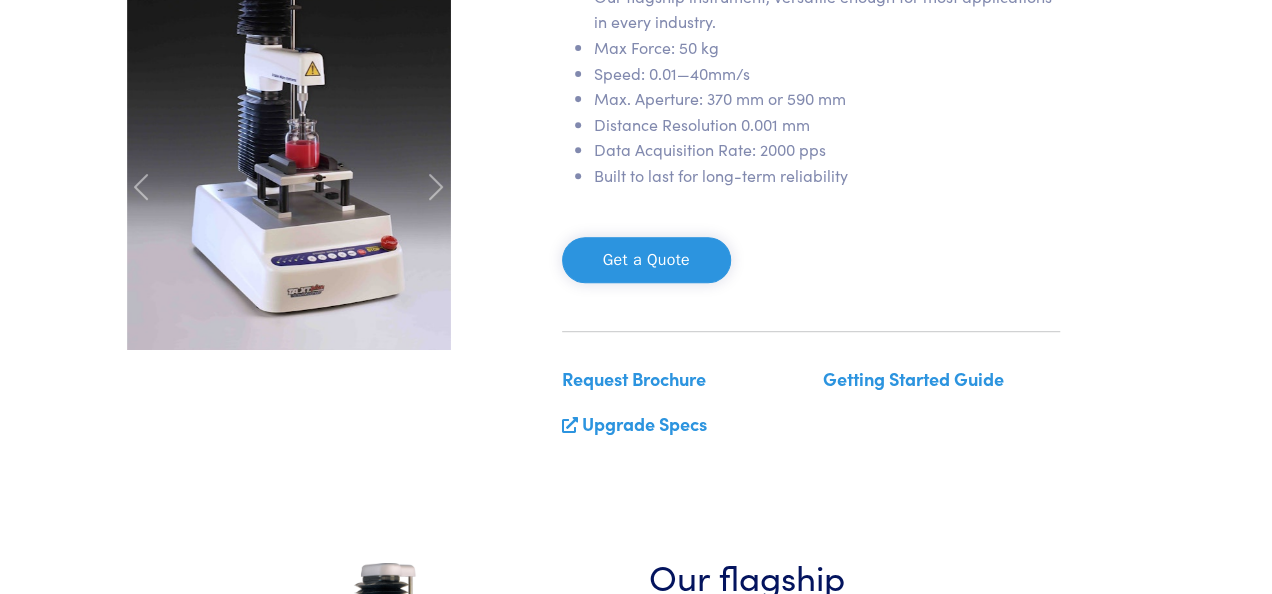 scroll, scrollTop: 400, scrollLeft: 0, axis: vertical 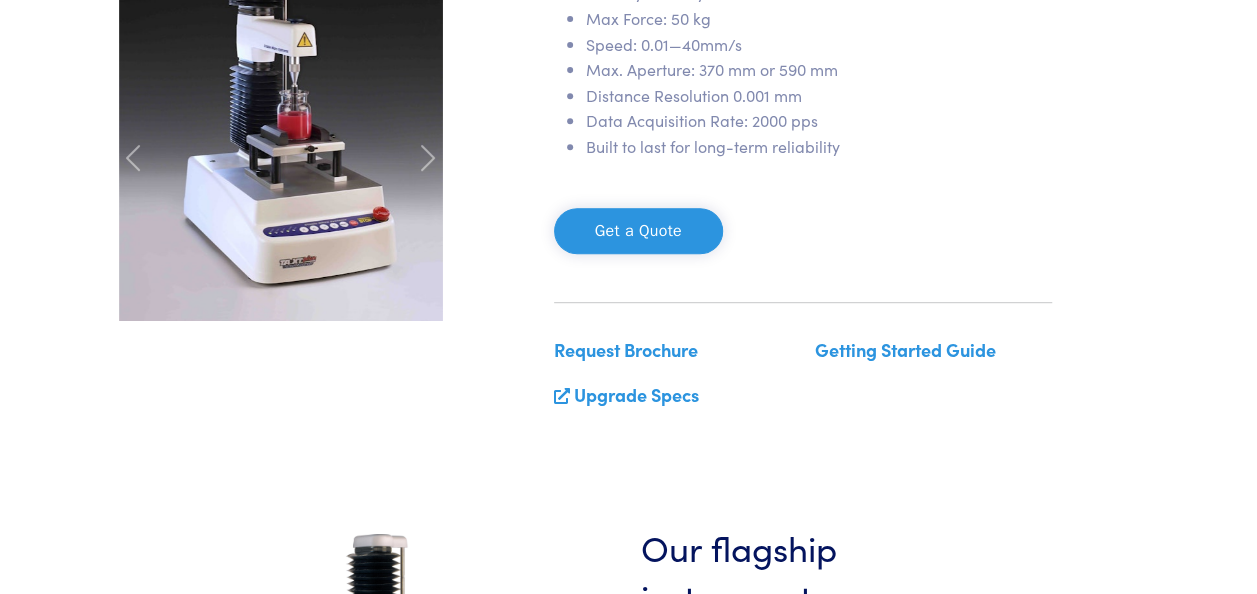 click on "Getting Started Guide" at bounding box center [905, 349] 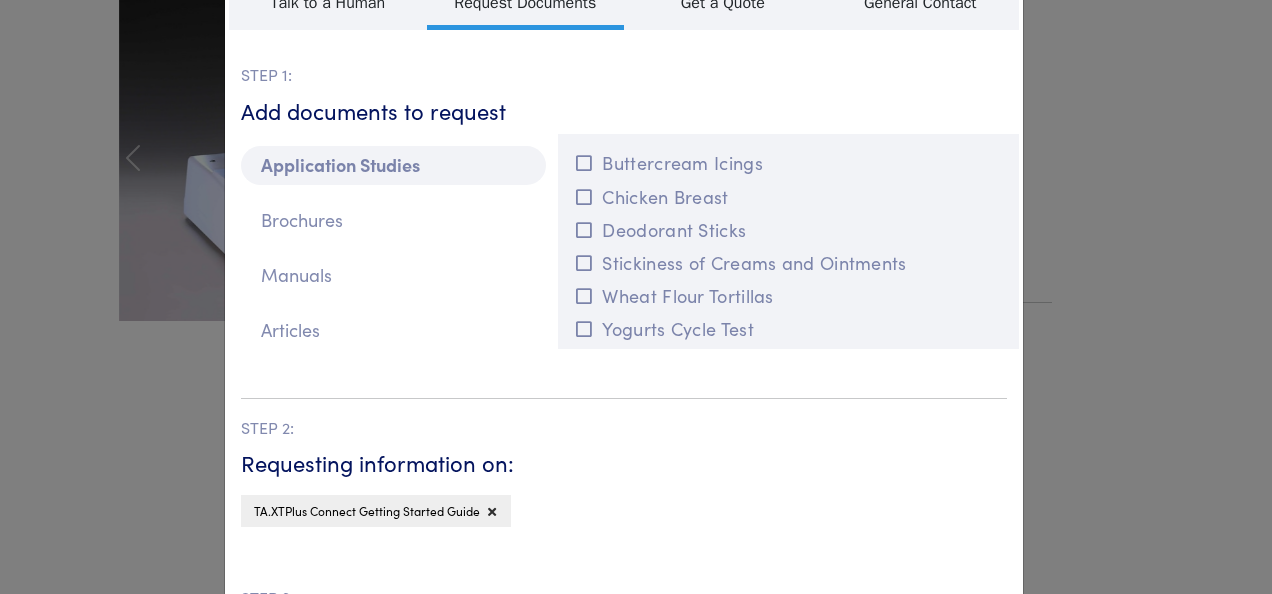 scroll, scrollTop: 0, scrollLeft: 0, axis: both 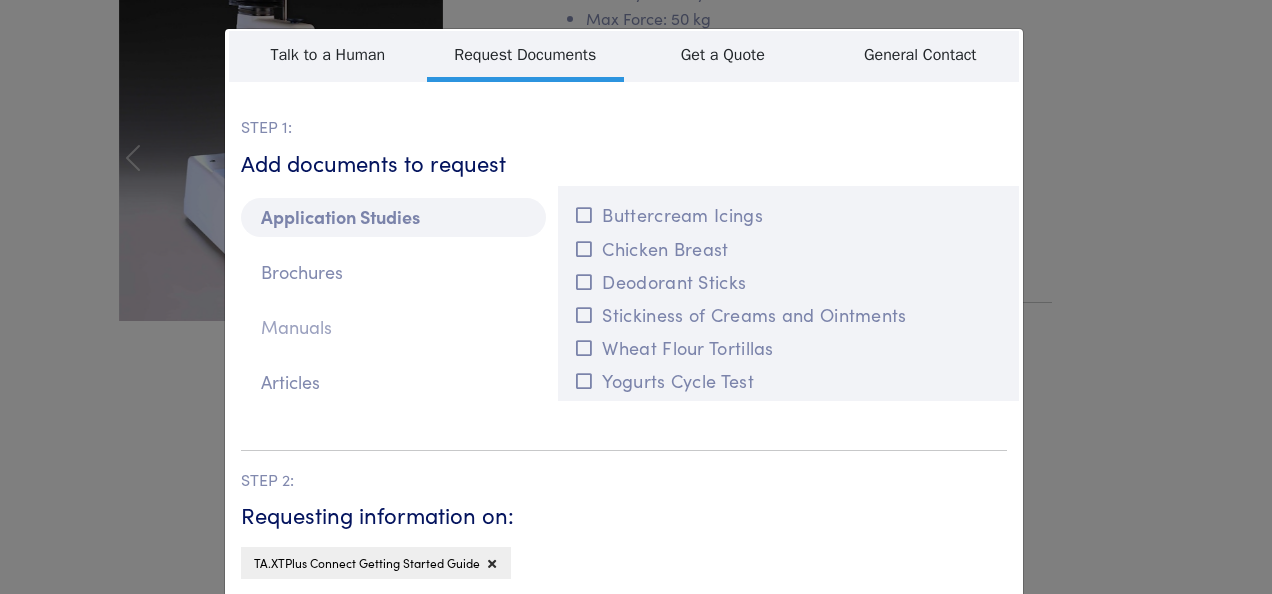 click on "Manuals" at bounding box center [393, 327] 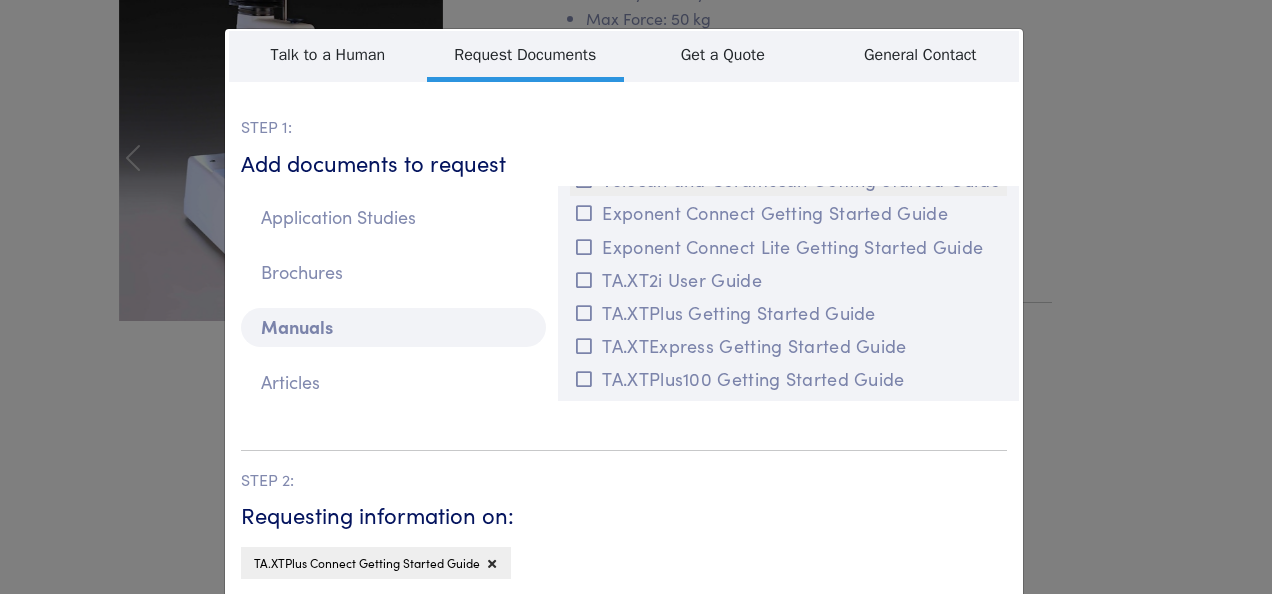 scroll, scrollTop: 200, scrollLeft: 0, axis: vertical 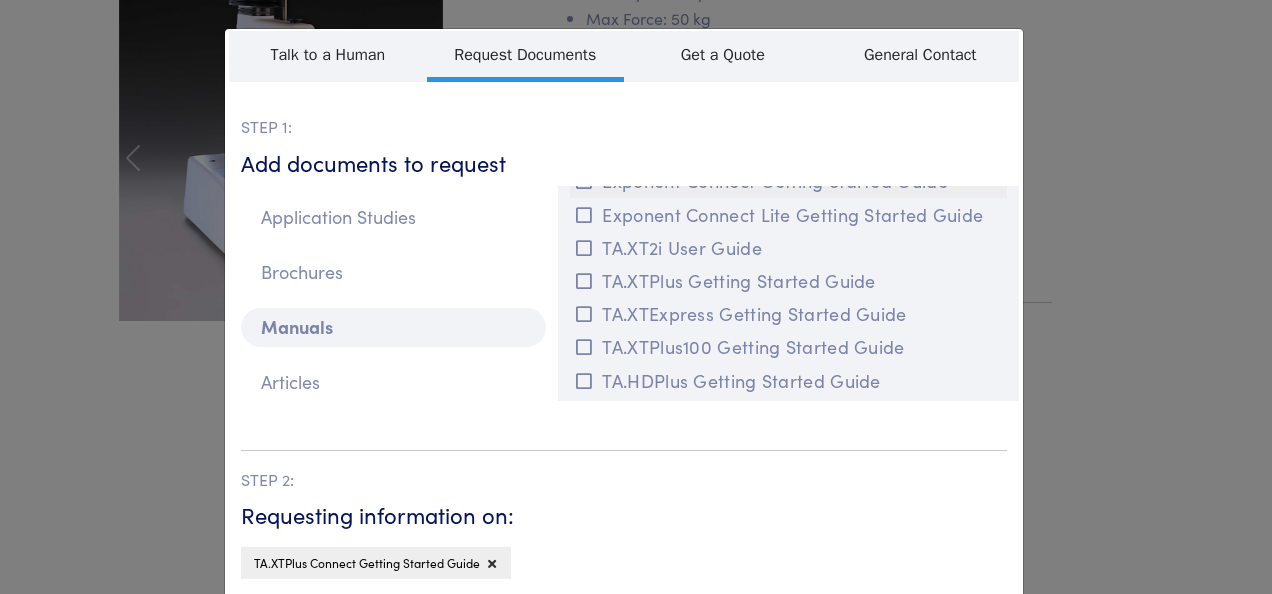 click at bounding box center [584, 181] 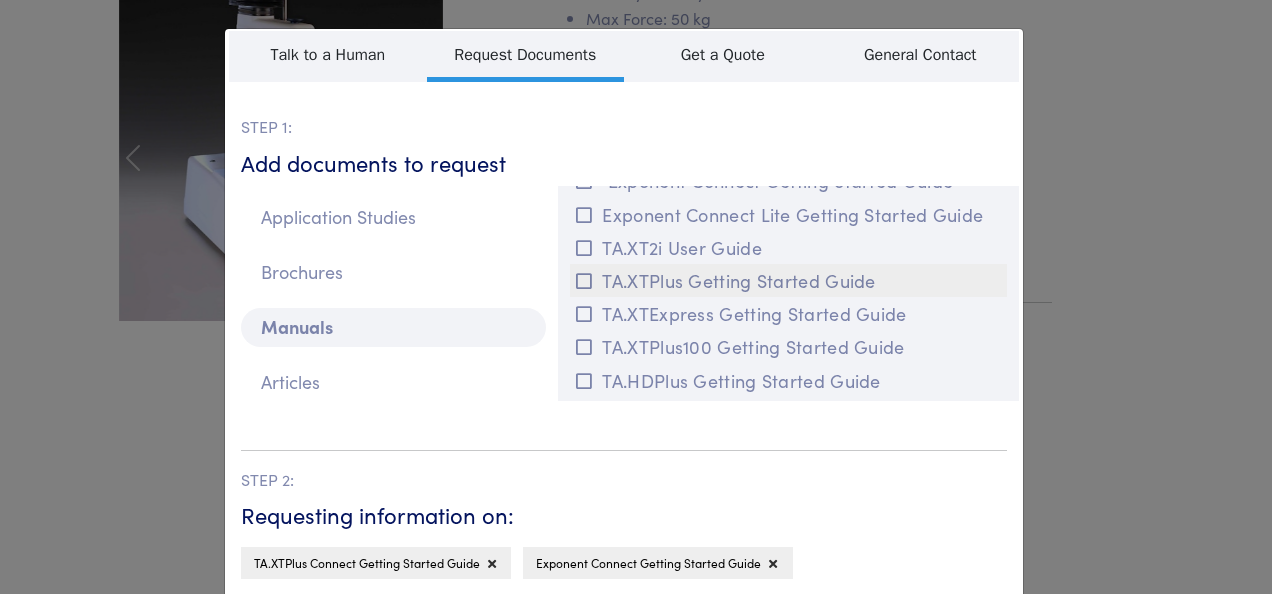 click at bounding box center [584, 281] 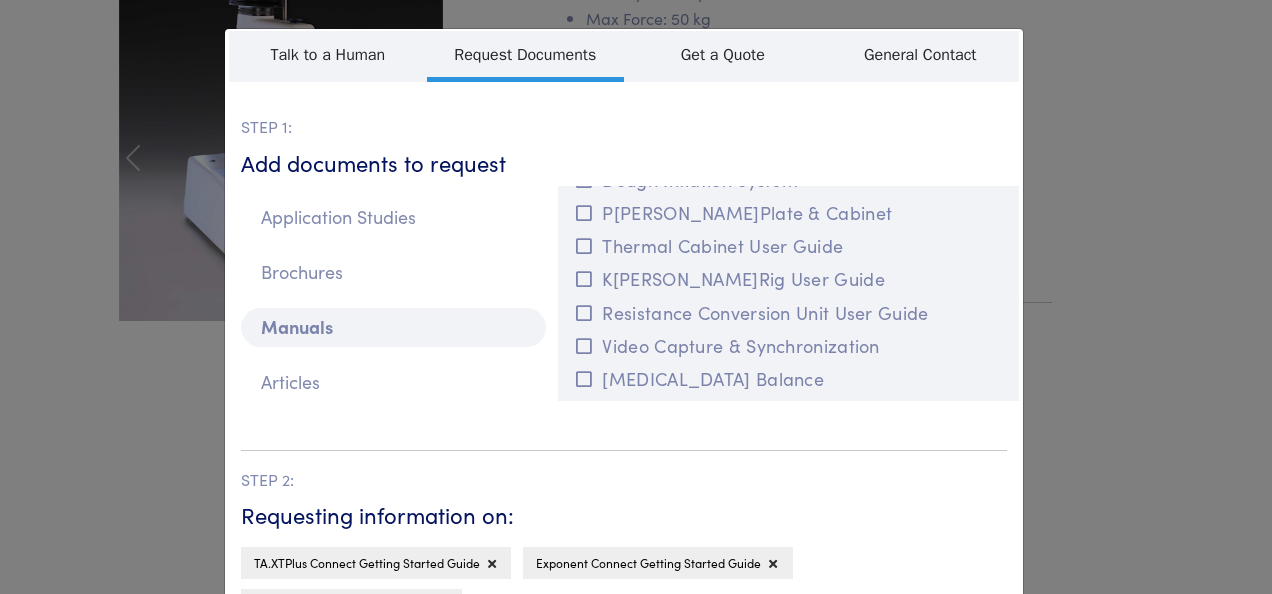 scroll, scrollTop: 652, scrollLeft: 0, axis: vertical 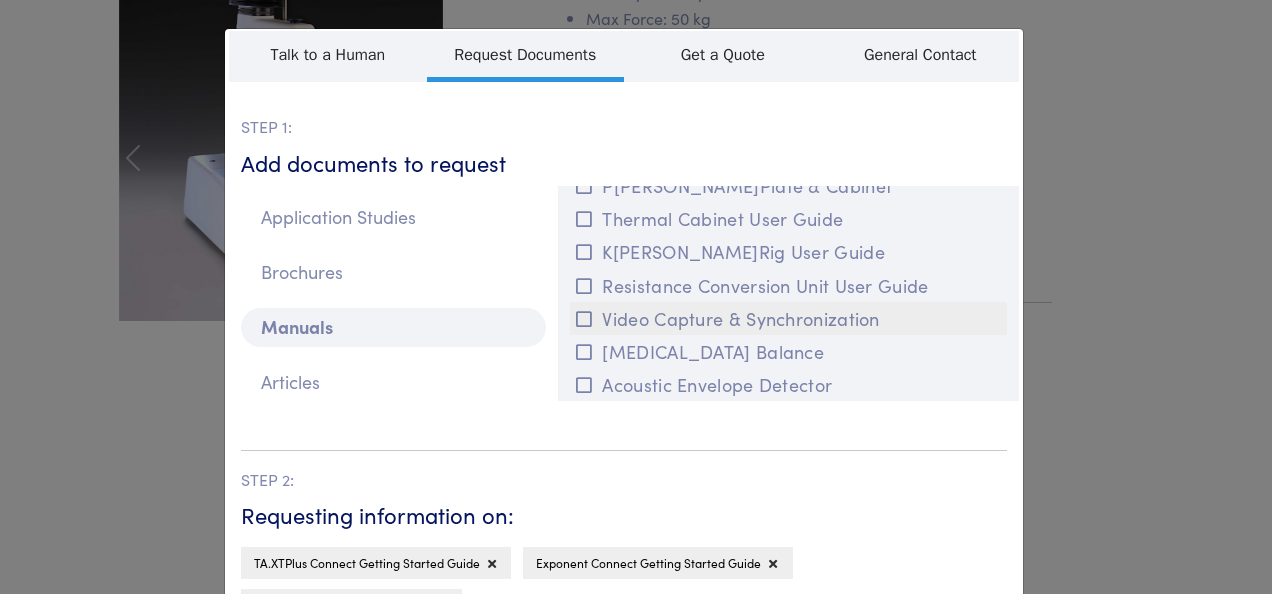 click at bounding box center (584, 319) 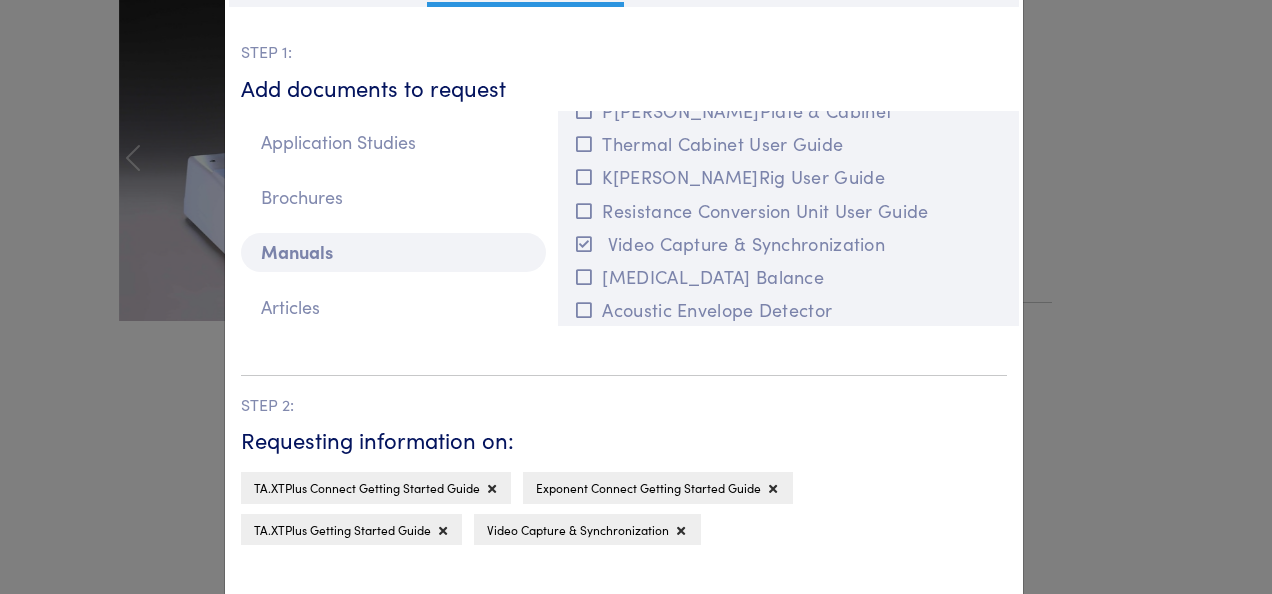 scroll, scrollTop: 31, scrollLeft: 0, axis: vertical 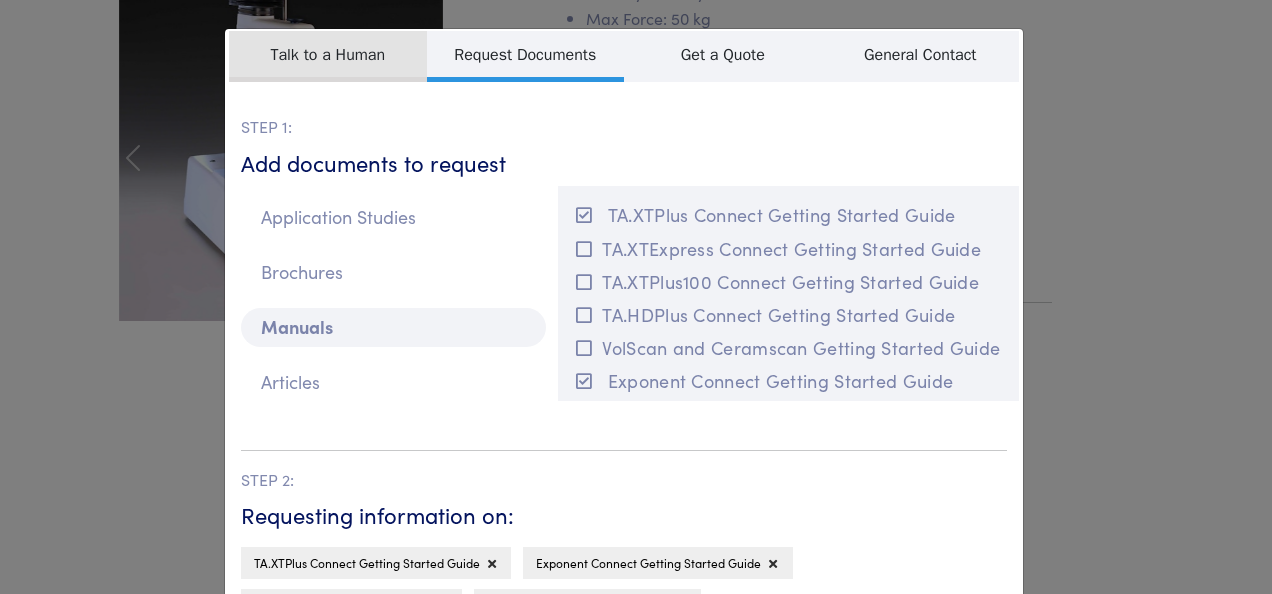 click on "Talk to a Human" at bounding box center [328, 56] 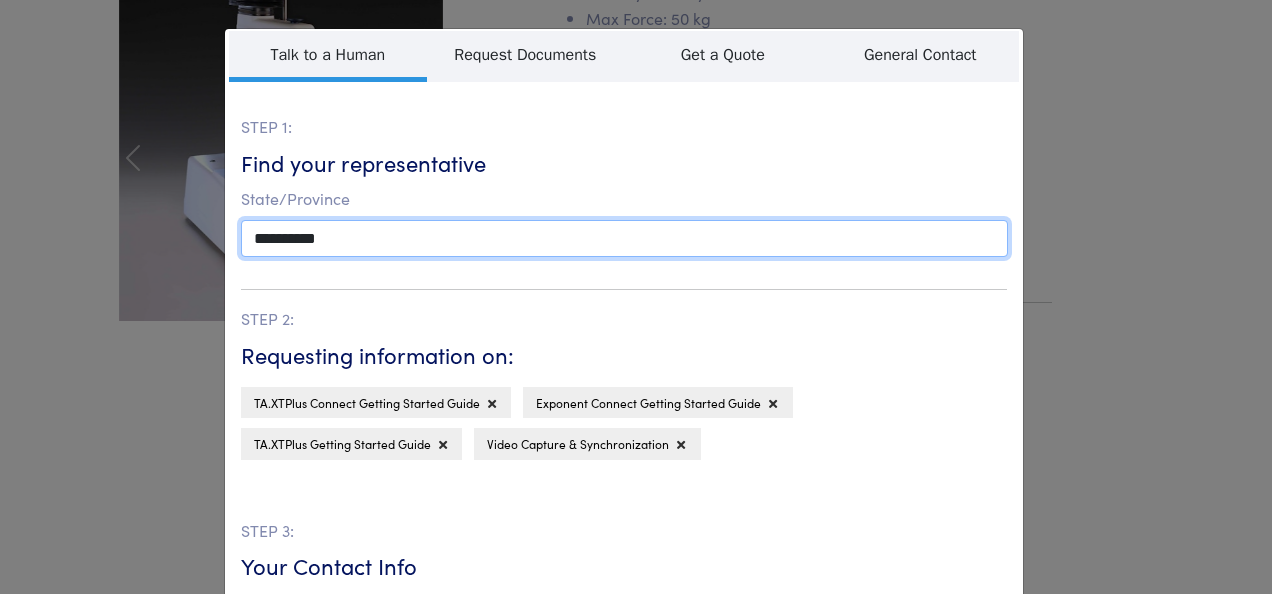 click on "**********" at bounding box center [624, 238] 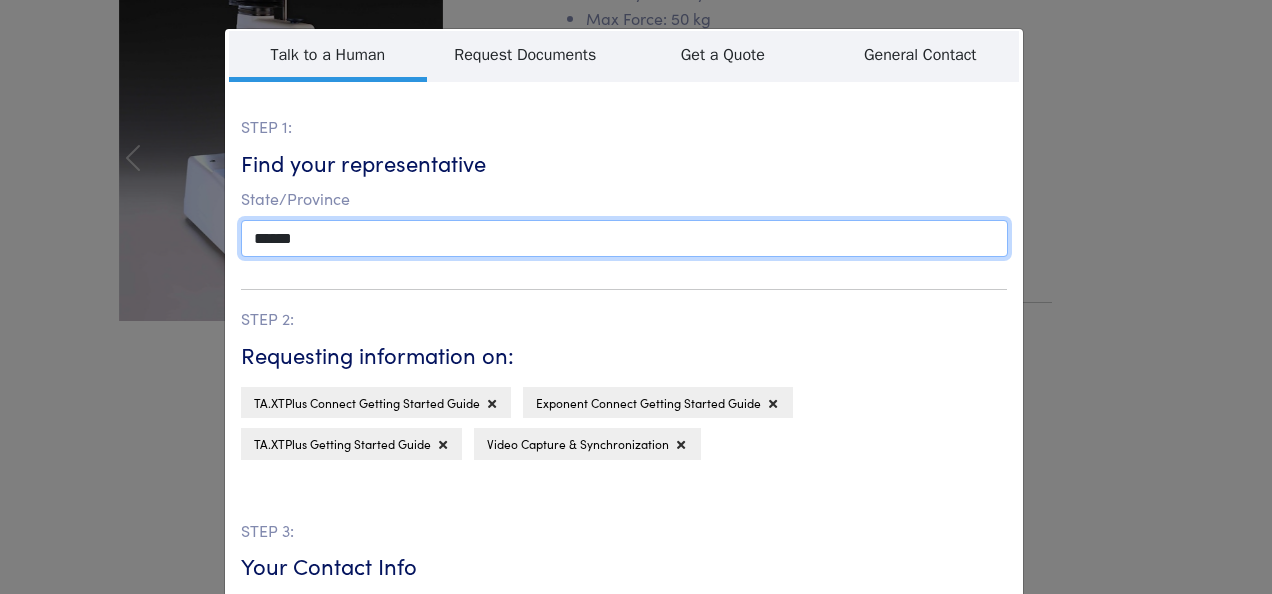 click on "**********" at bounding box center (624, 238) 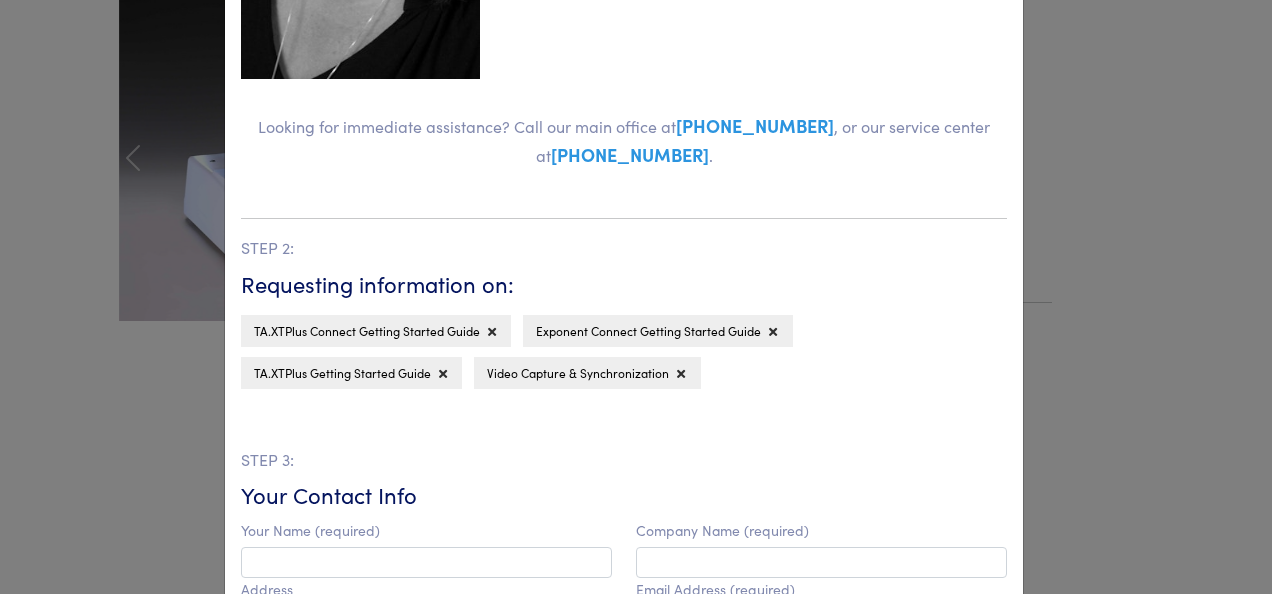 scroll, scrollTop: 0, scrollLeft: 0, axis: both 